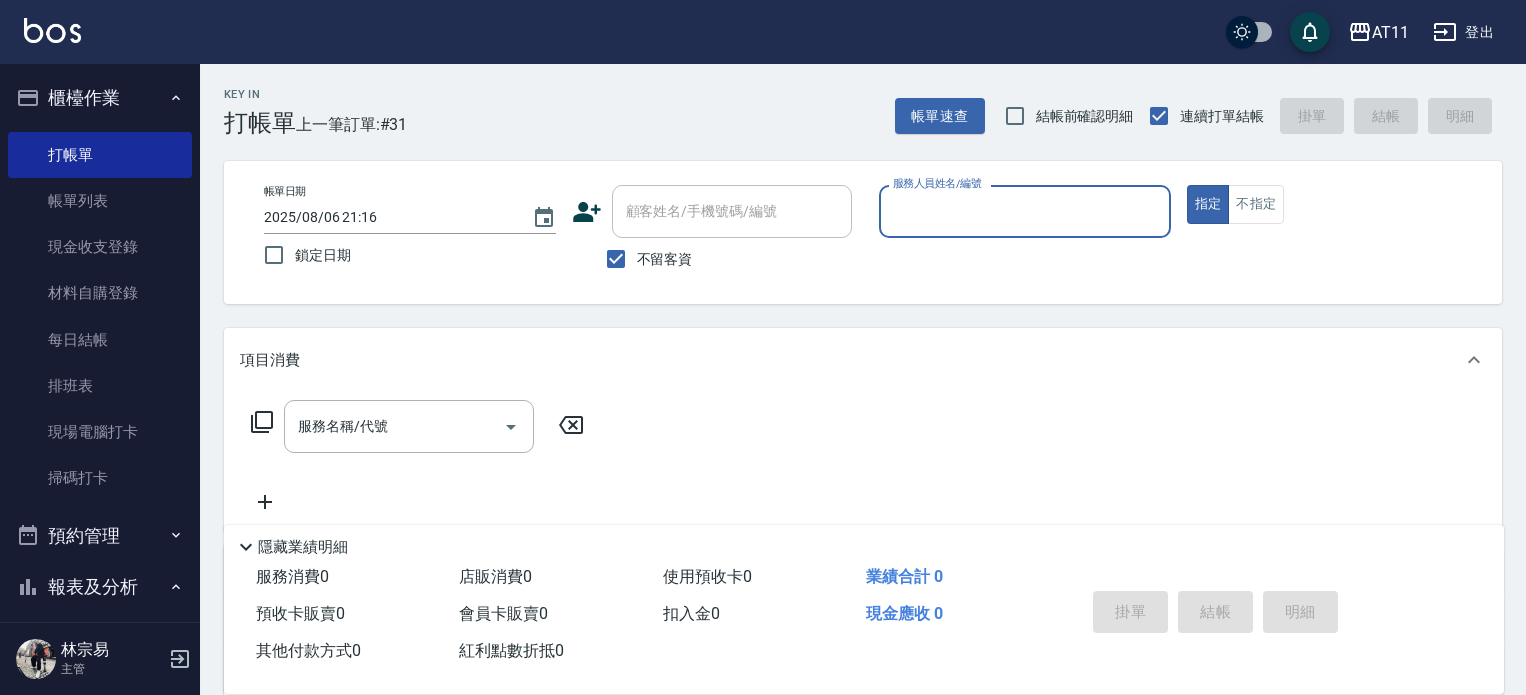 scroll, scrollTop: 0, scrollLeft: 0, axis: both 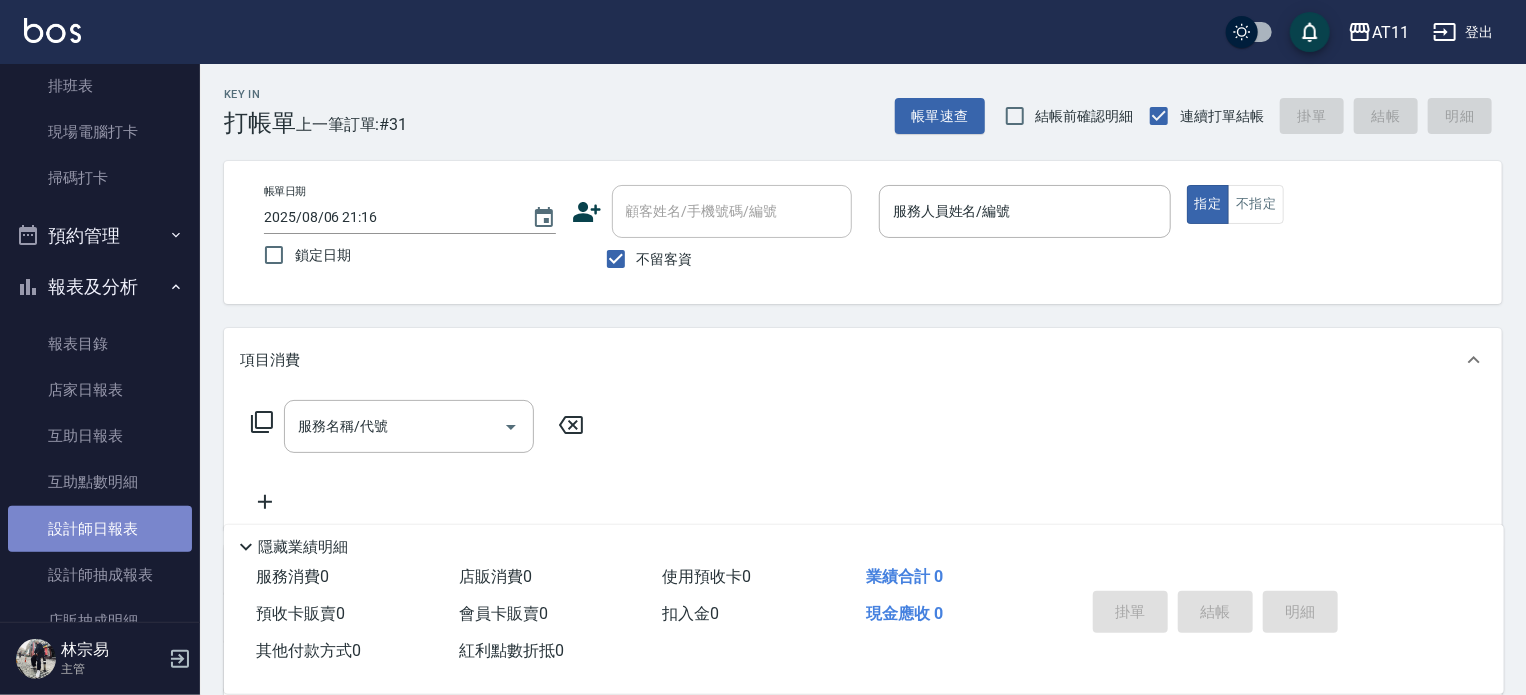 click on "設計師日報表" at bounding box center (100, 529) 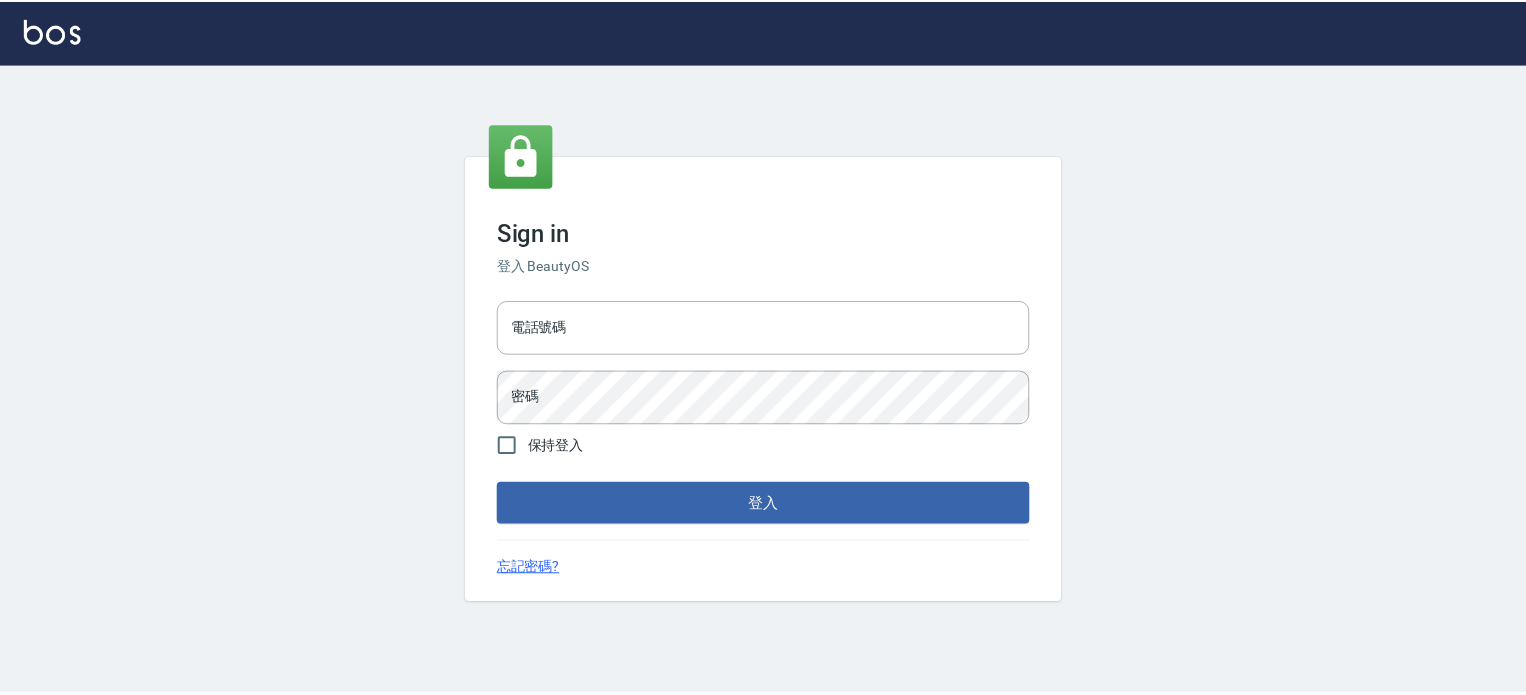 scroll, scrollTop: 0, scrollLeft: 0, axis: both 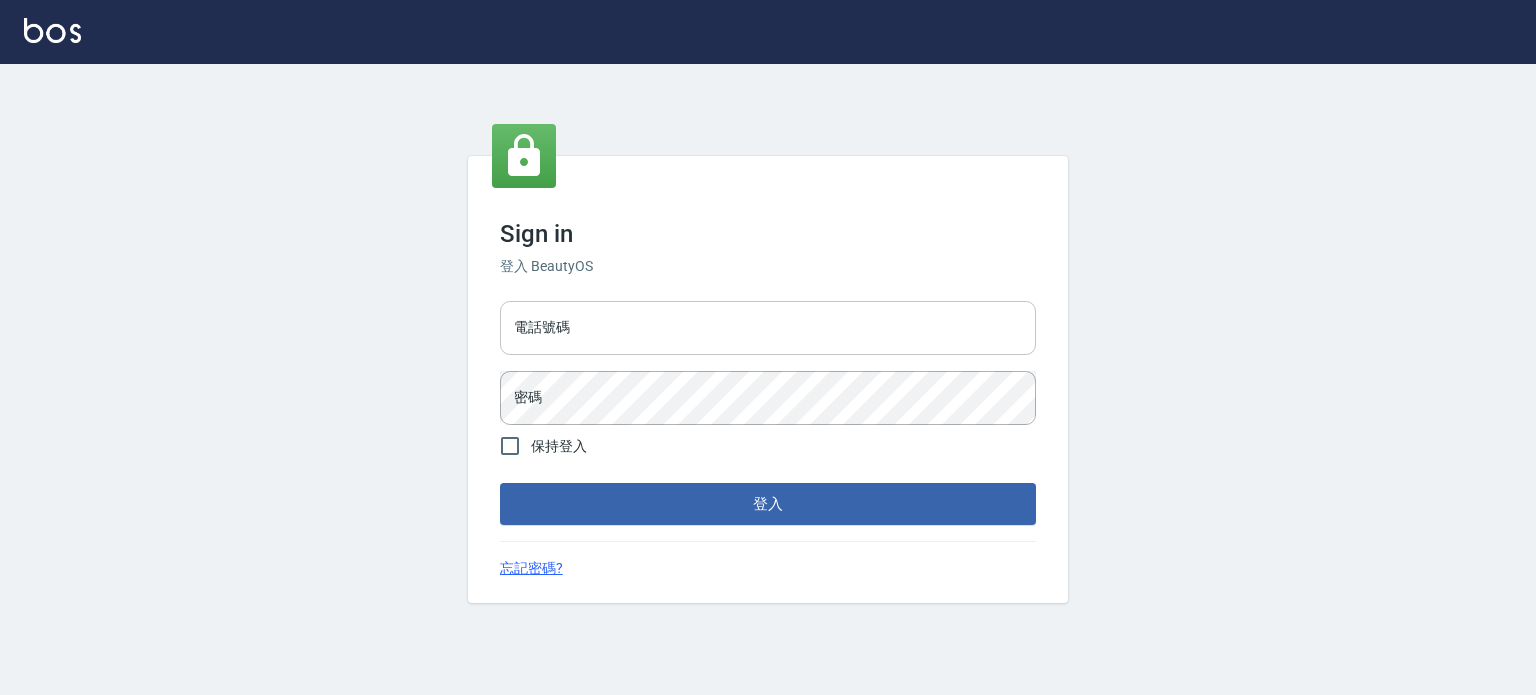 click on "電話號碼" at bounding box center (768, 328) 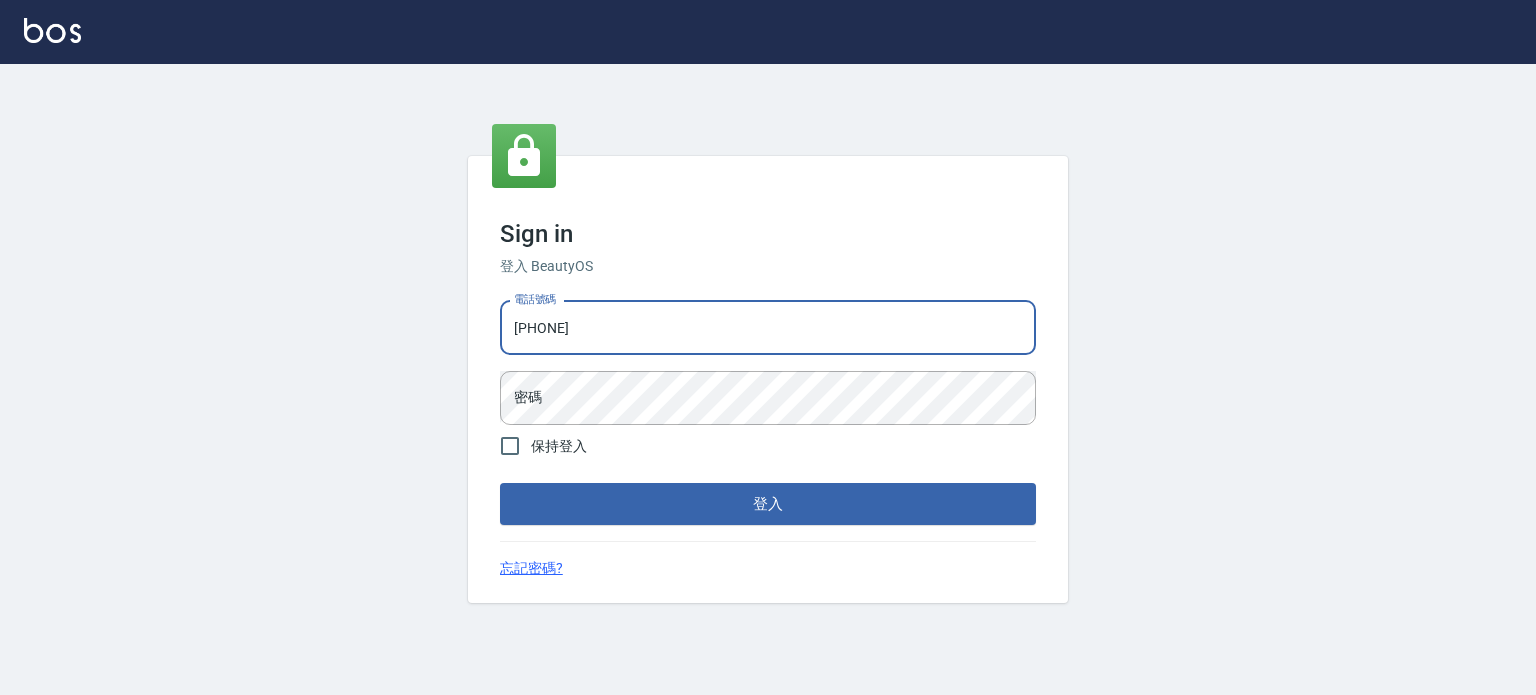 type on "[PHONE]" 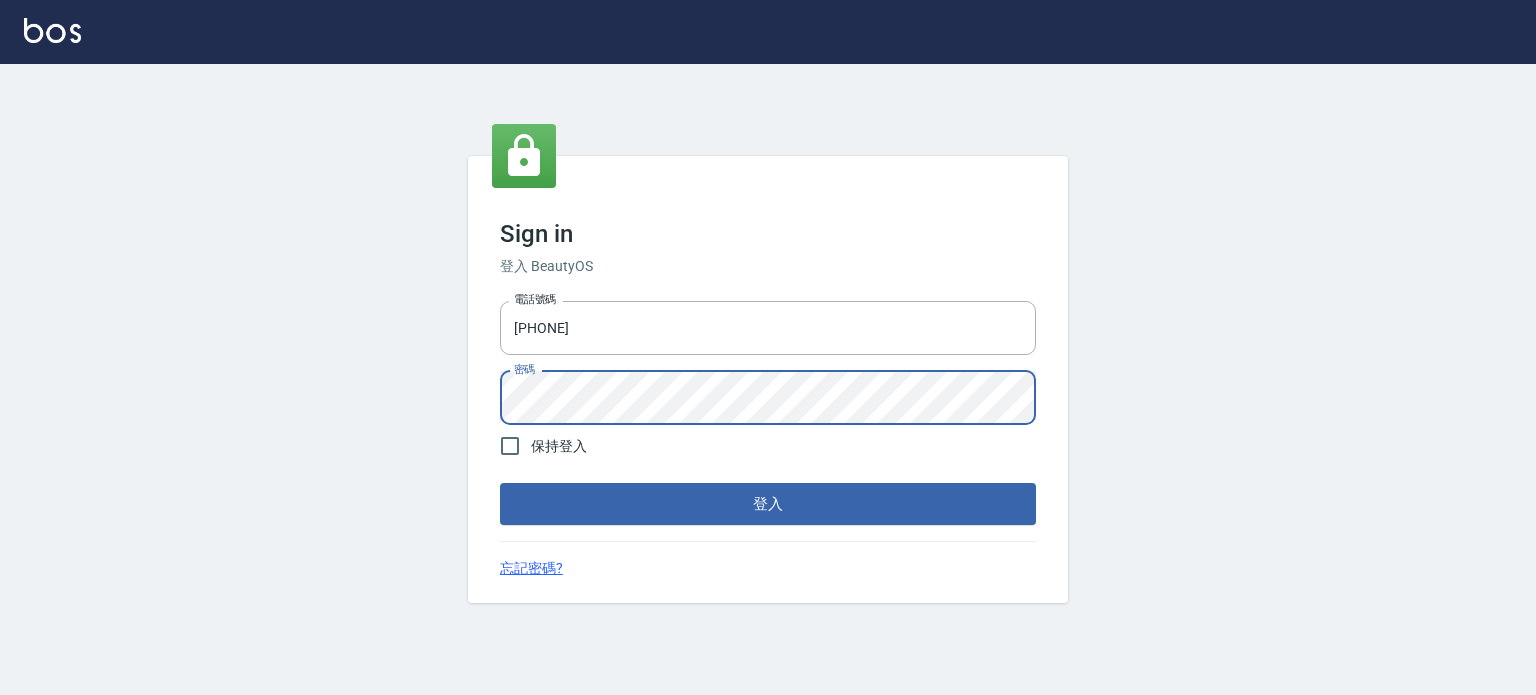 click on "登入" at bounding box center [768, 504] 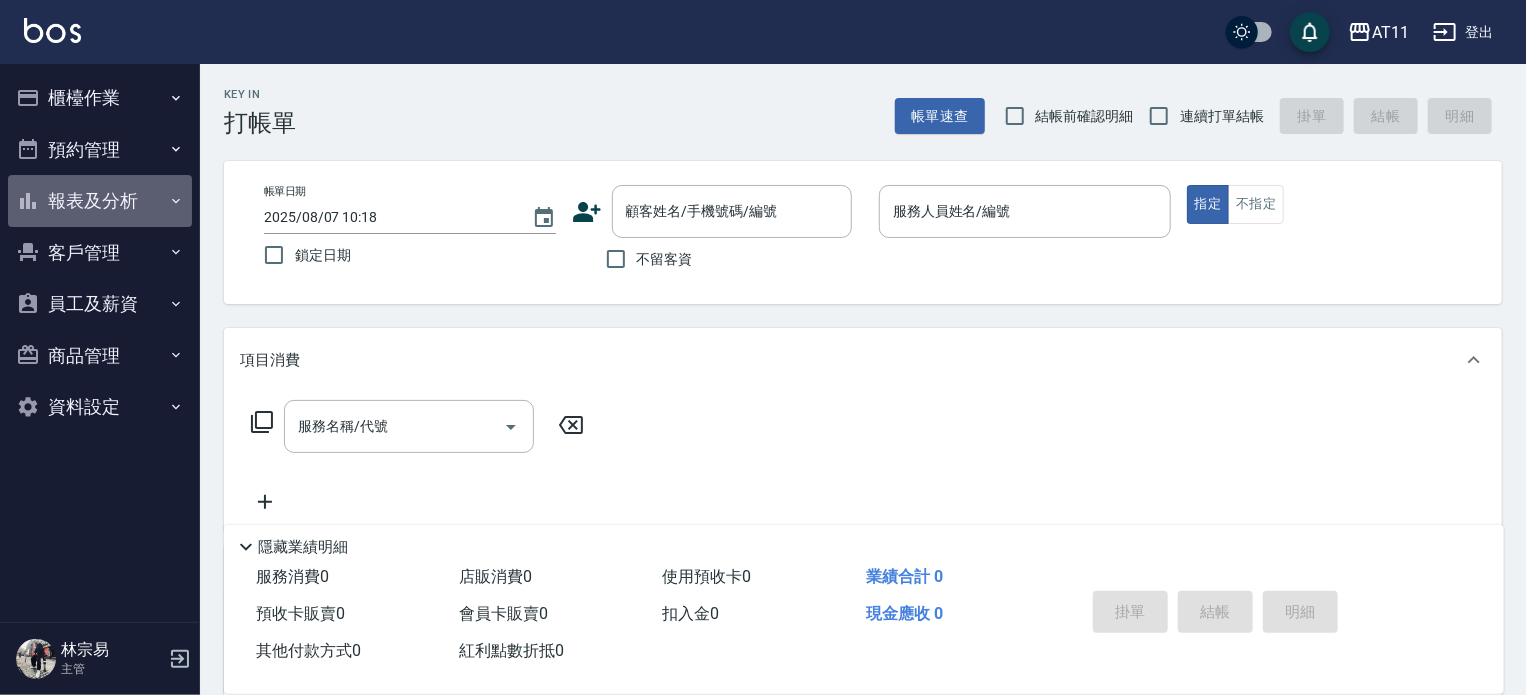 click on "報表及分析" at bounding box center [100, 201] 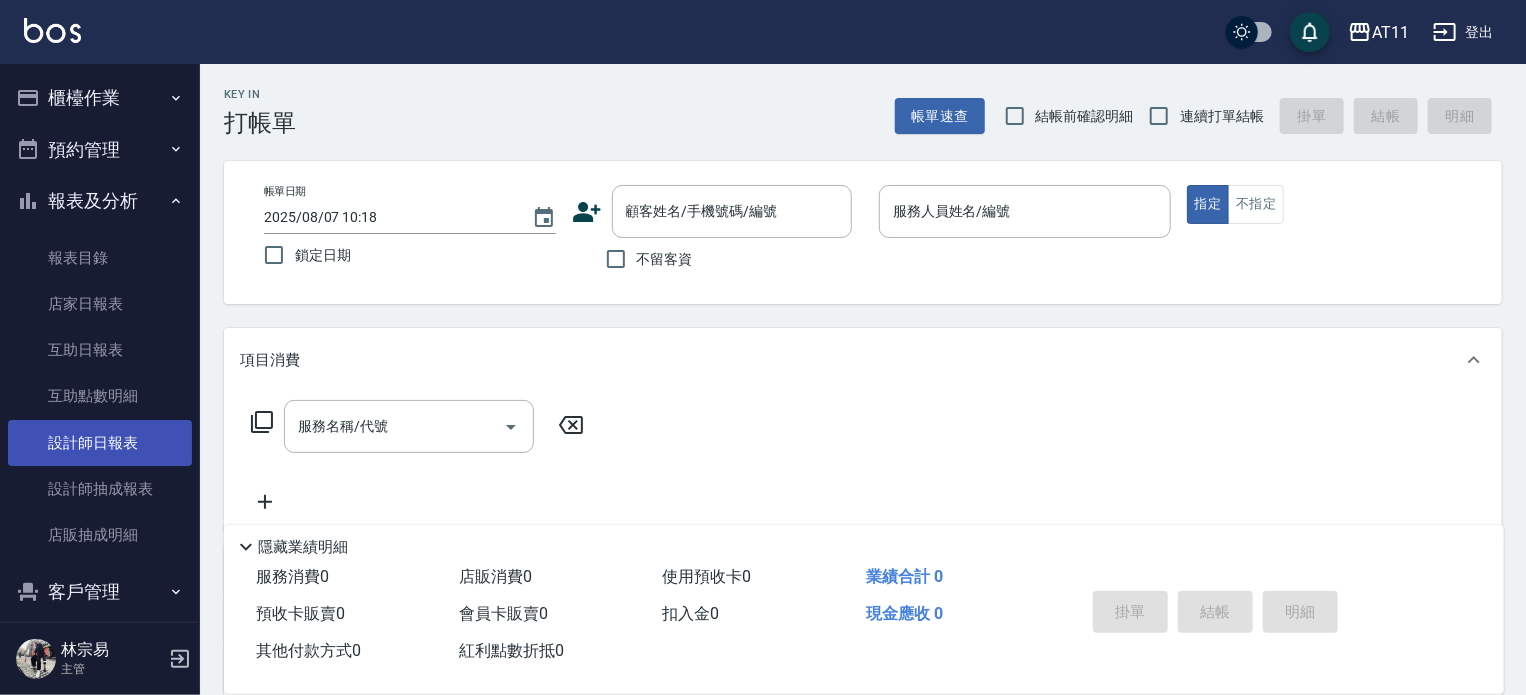 click on "設計師日報表" at bounding box center (100, 443) 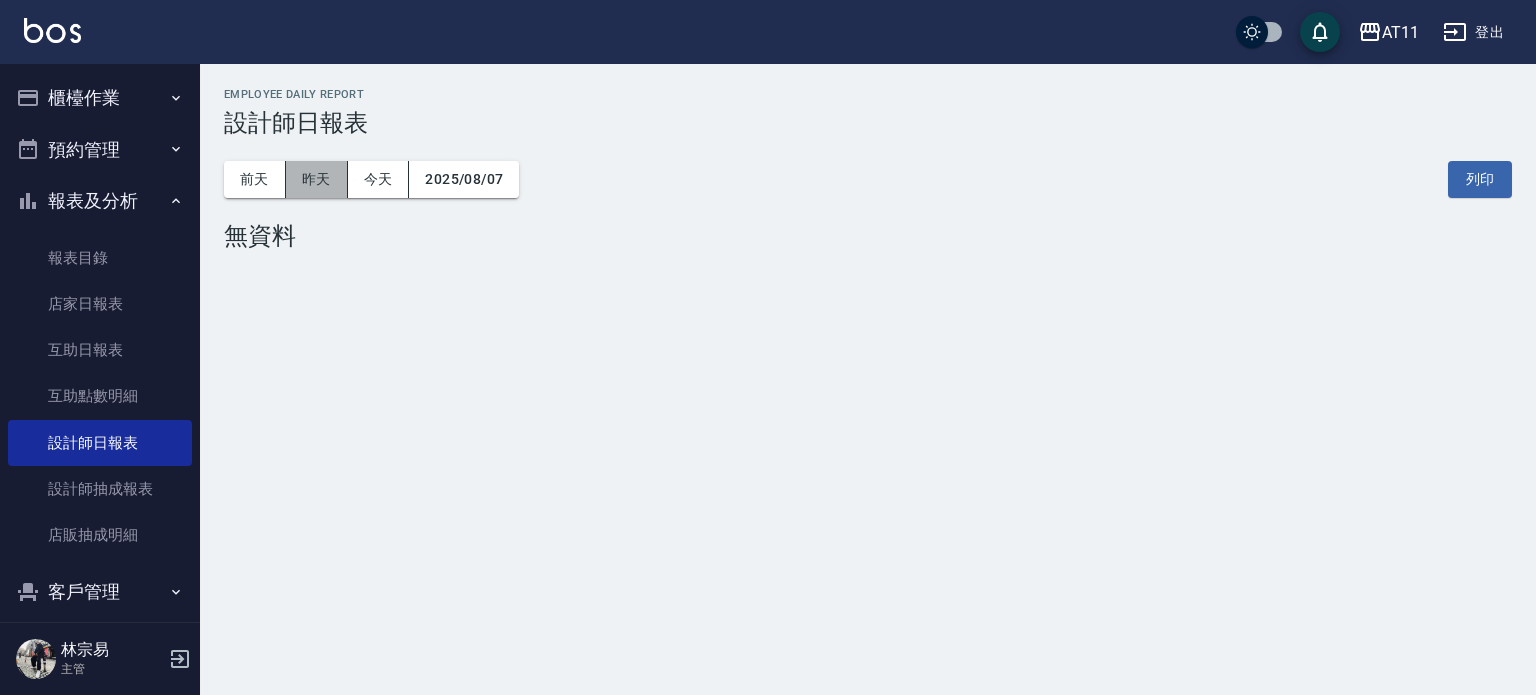 click on "昨天" at bounding box center [317, 179] 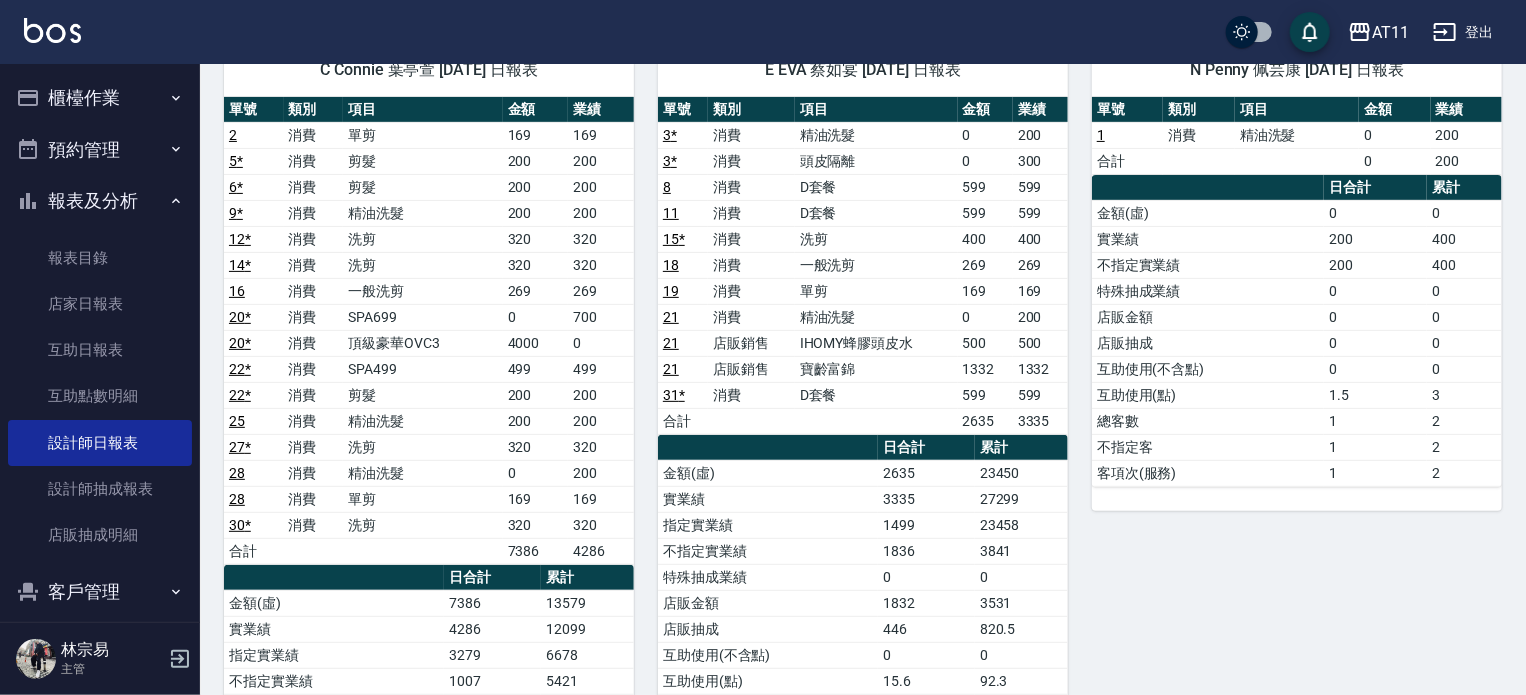 scroll, scrollTop: 200, scrollLeft: 0, axis: vertical 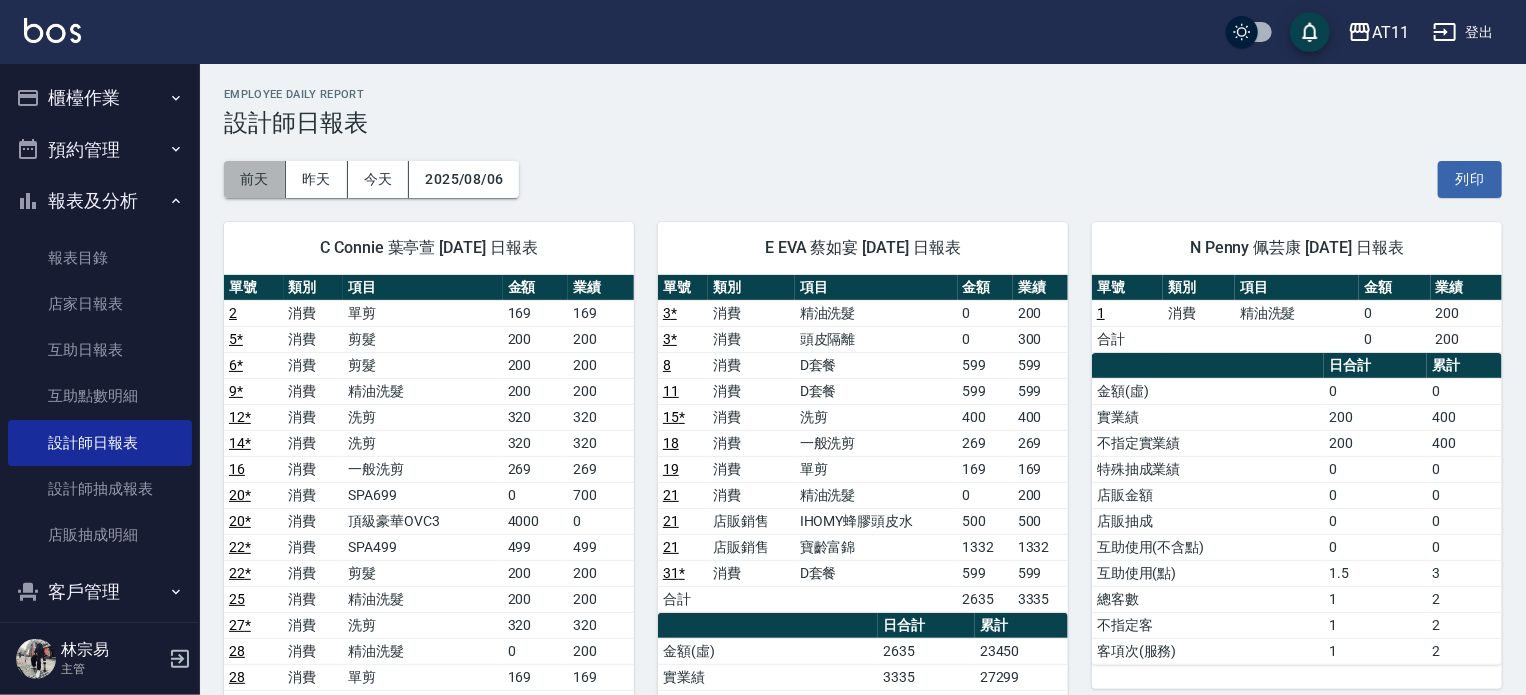 click on "前天" at bounding box center [255, 179] 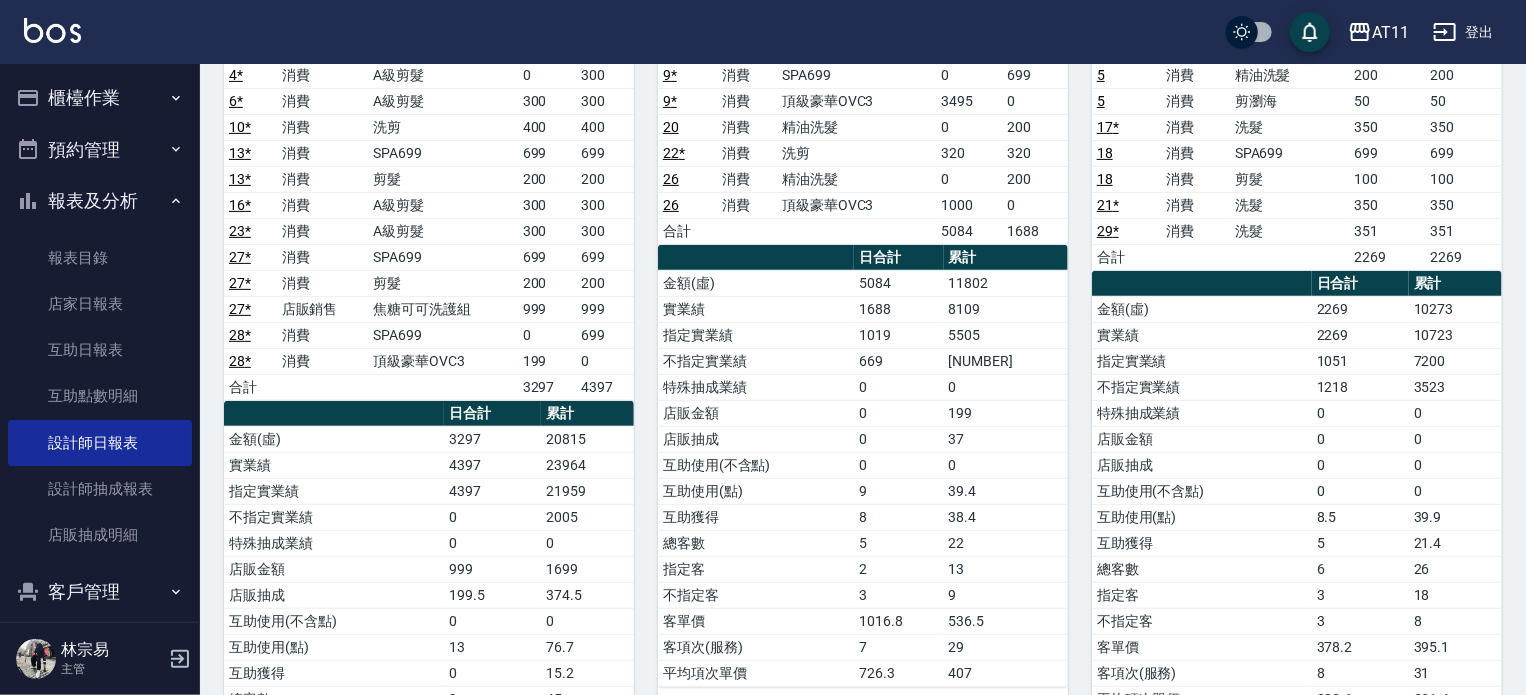 scroll, scrollTop: 0, scrollLeft: 0, axis: both 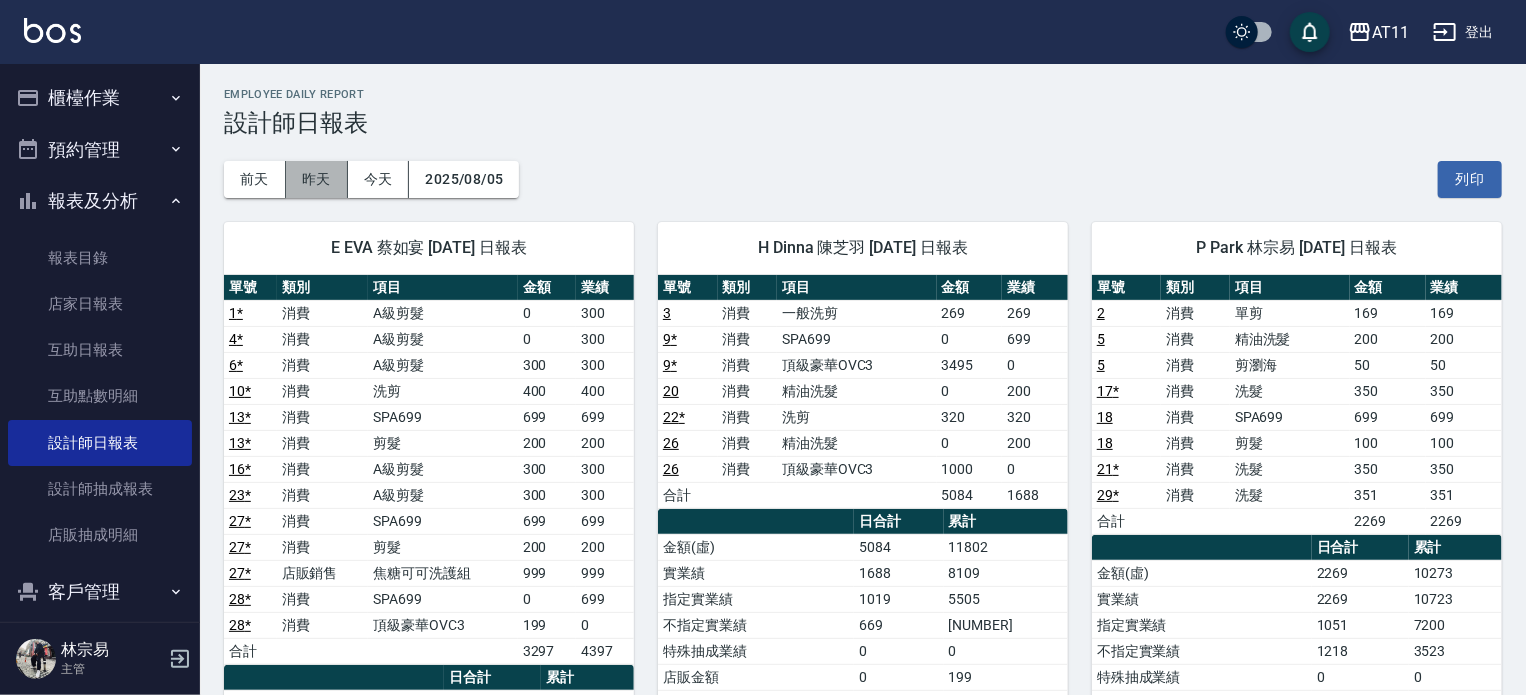 click on "昨天" at bounding box center [317, 179] 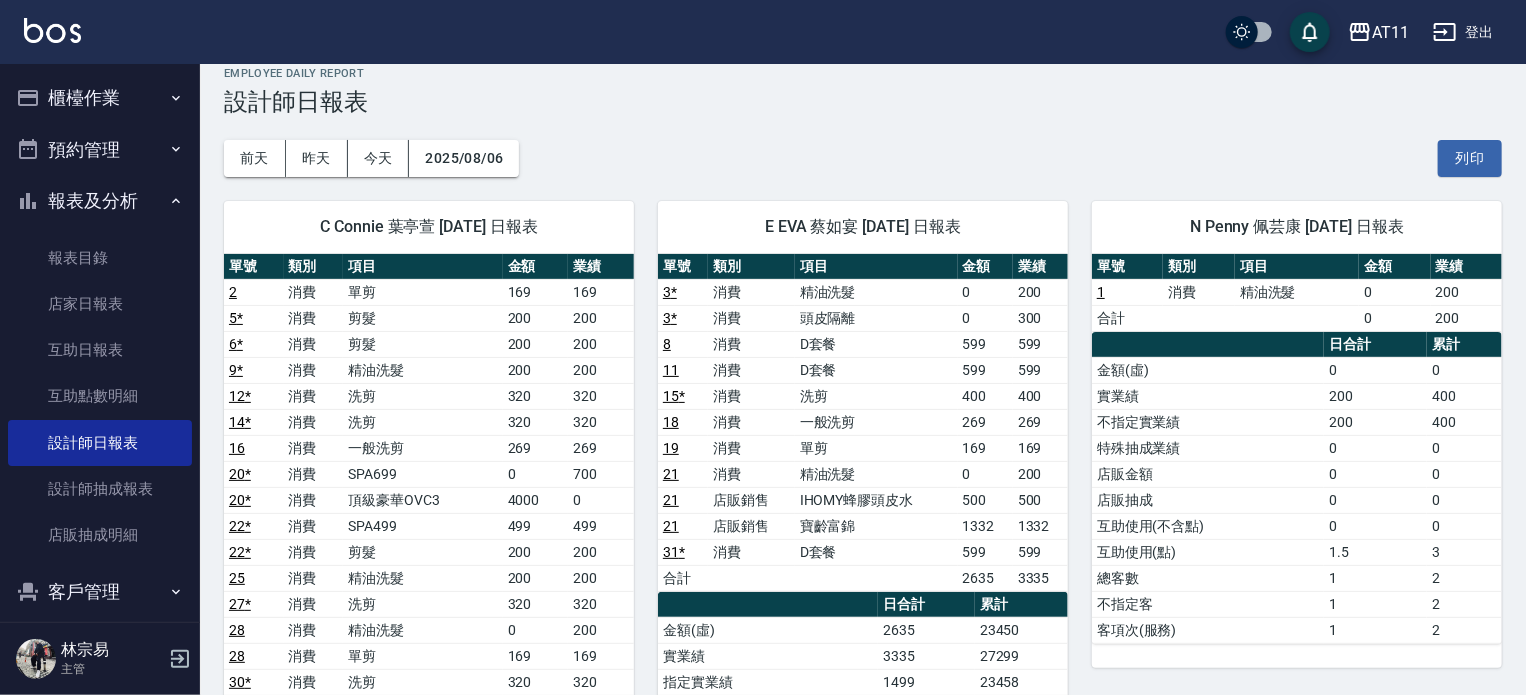 scroll, scrollTop: 0, scrollLeft: 0, axis: both 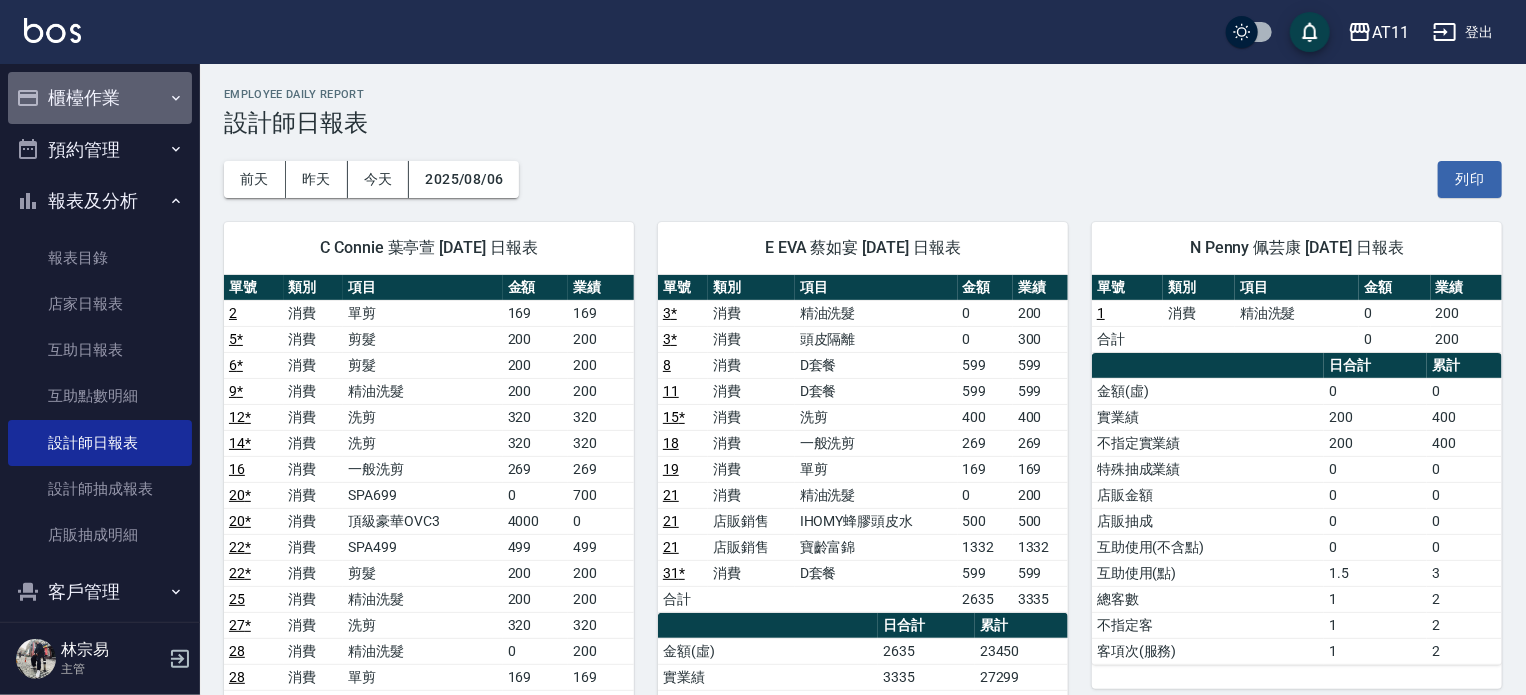 click on "櫃檯作業" at bounding box center [100, 98] 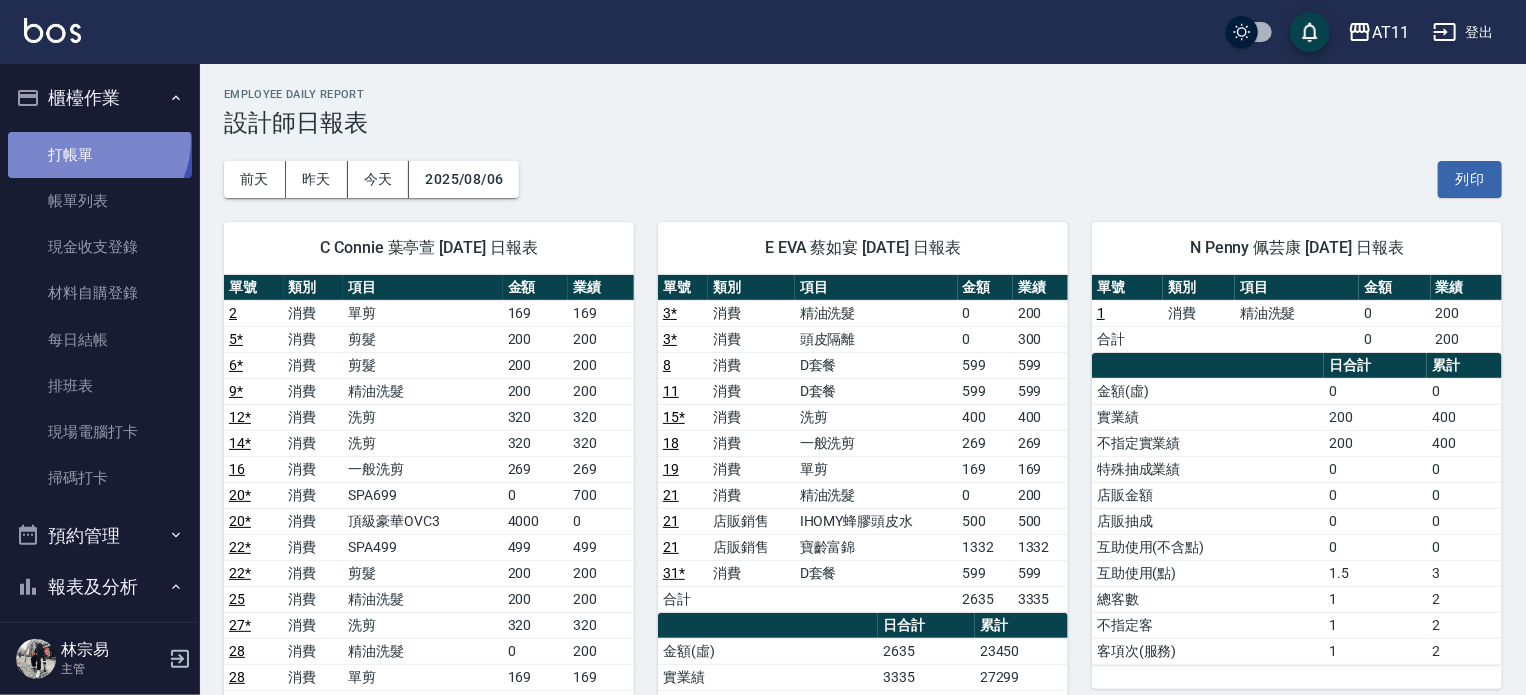 click on "打帳單" at bounding box center [100, 155] 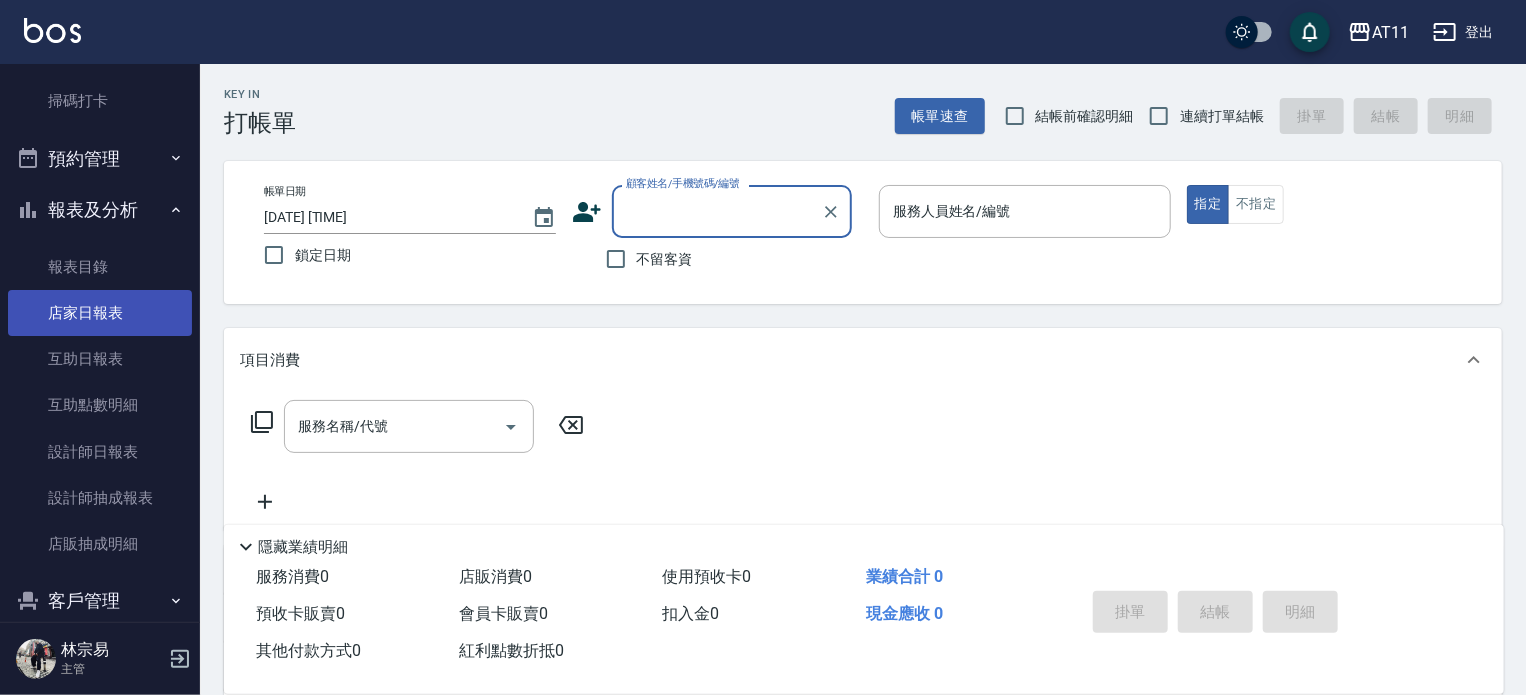 scroll, scrollTop: 560, scrollLeft: 0, axis: vertical 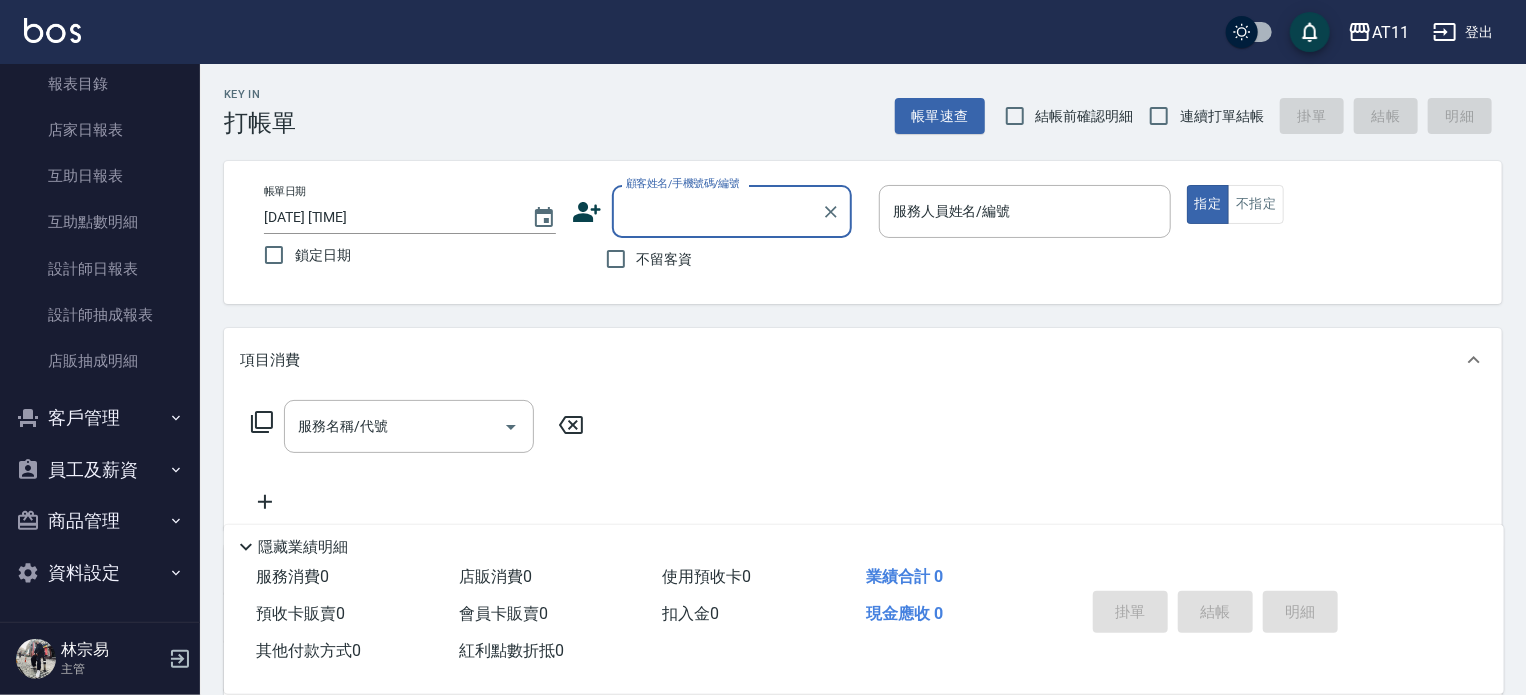 click on "客戶管理" at bounding box center [100, 418] 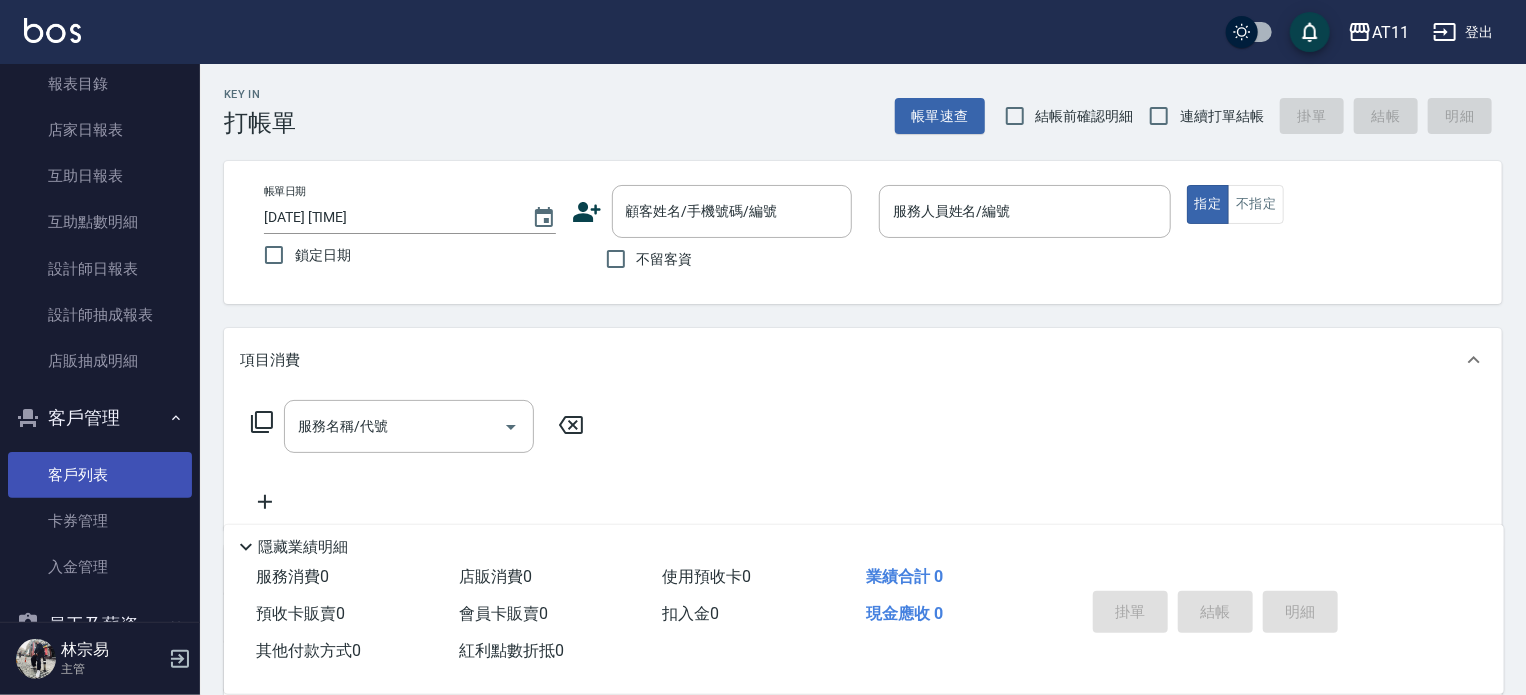 click on "客戶列表" at bounding box center (100, 475) 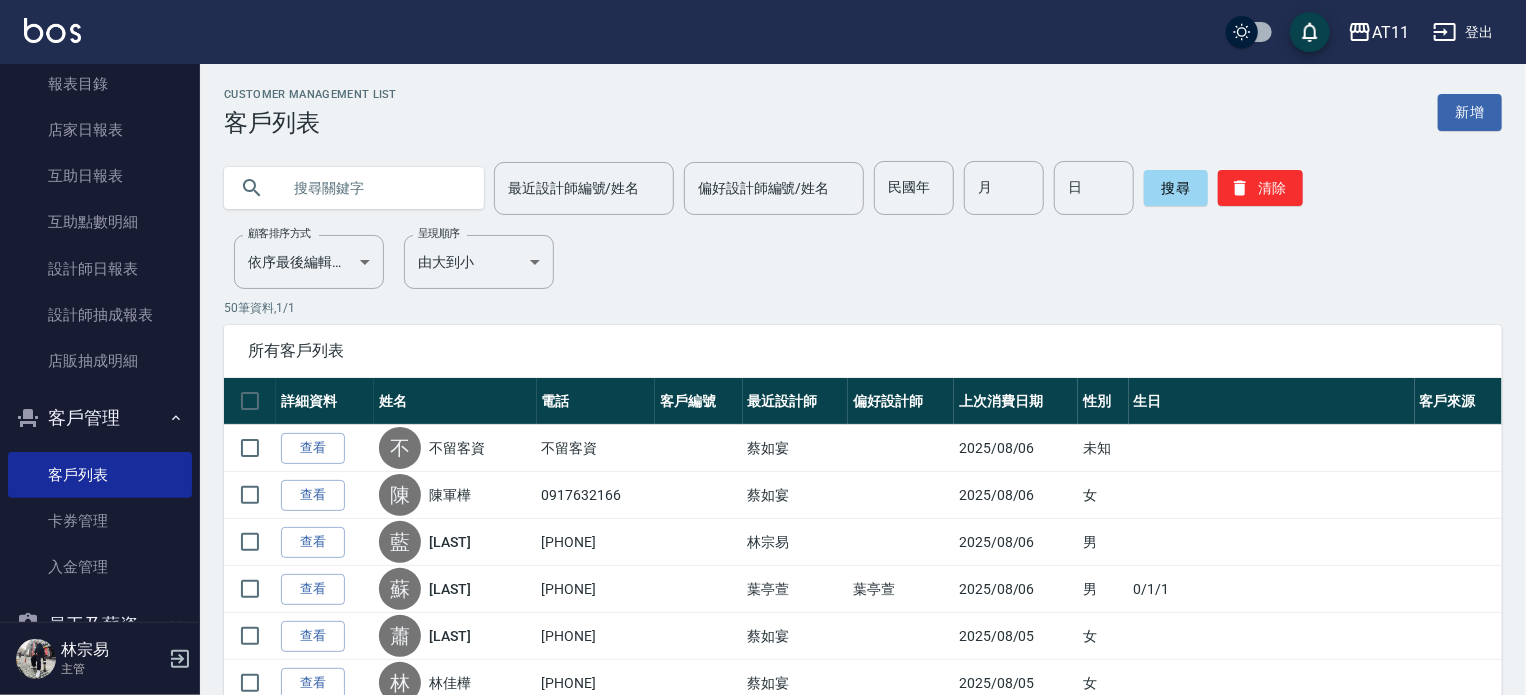 click at bounding box center [374, 188] 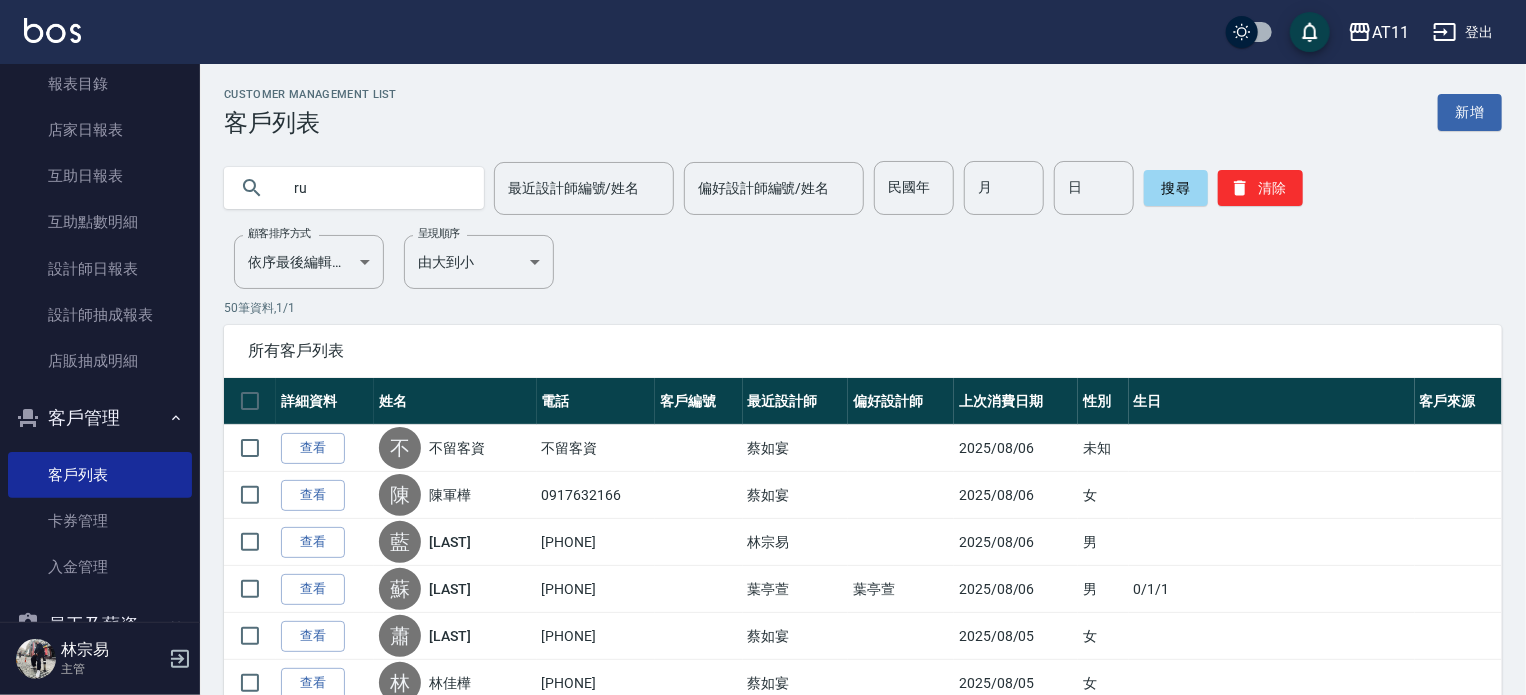 type on "r" 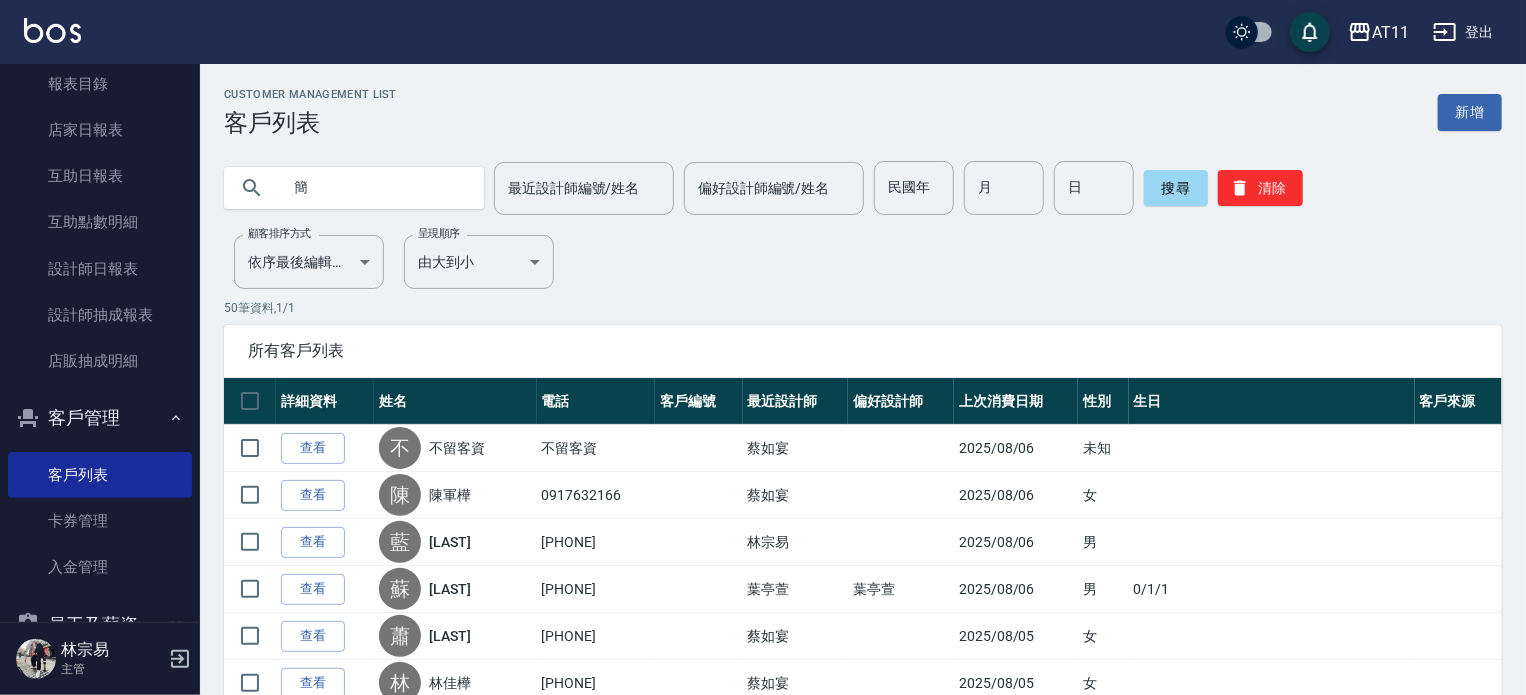 type on "簡" 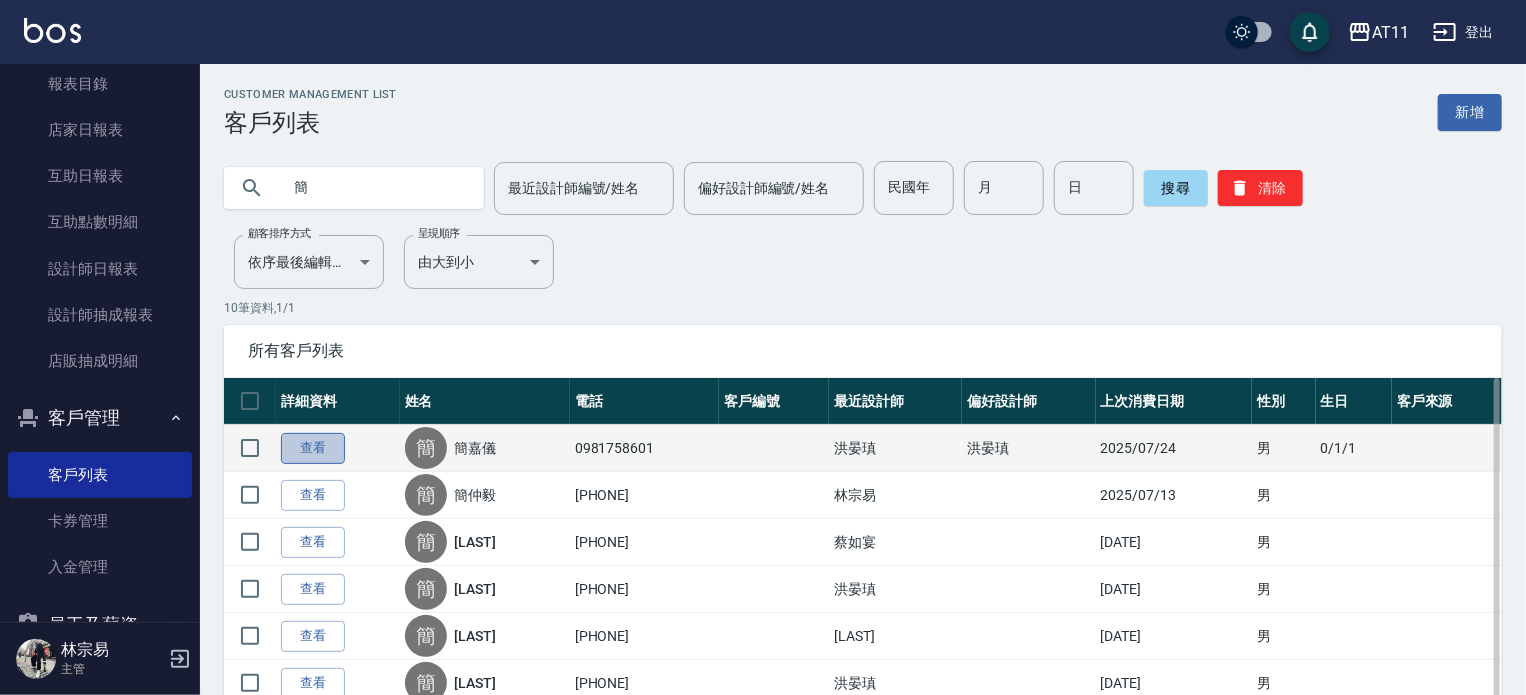 click on "查看" at bounding box center (313, 448) 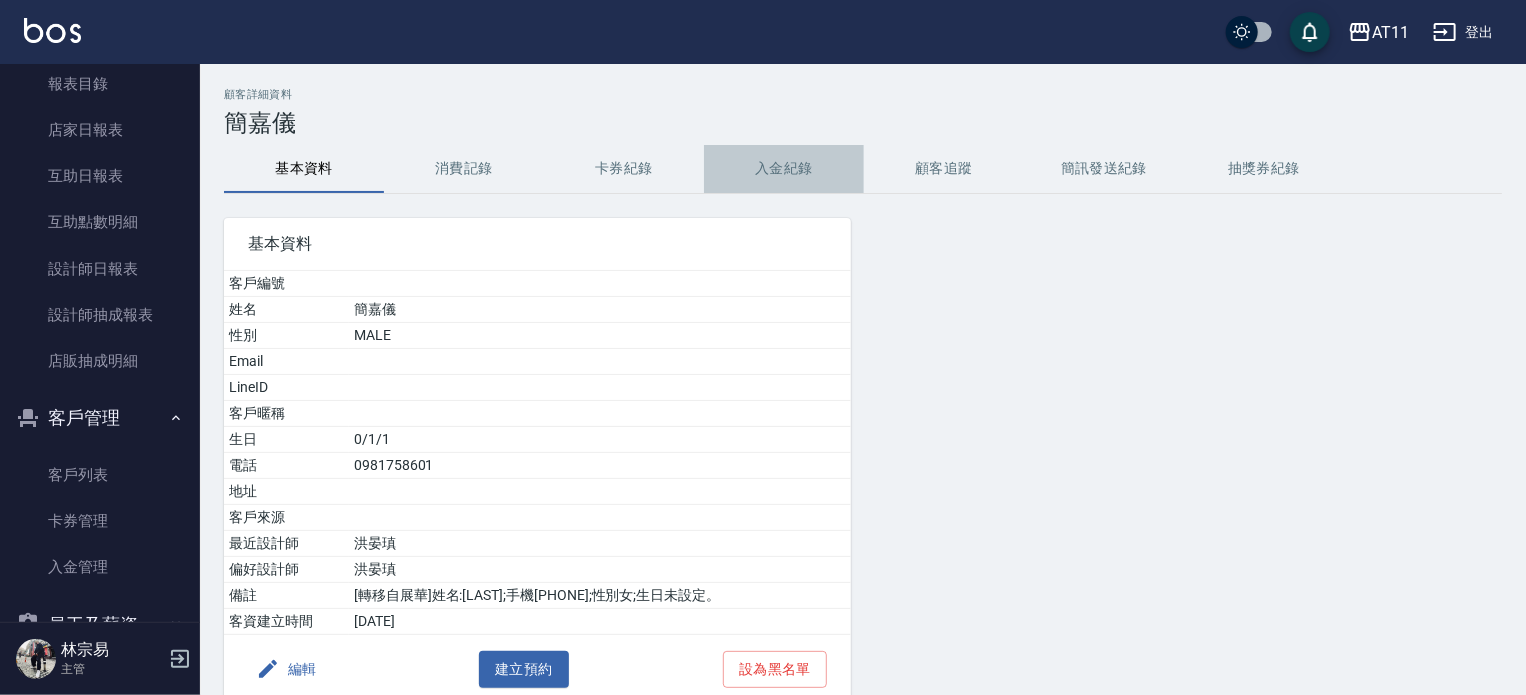 click on "入金紀錄" at bounding box center [784, 169] 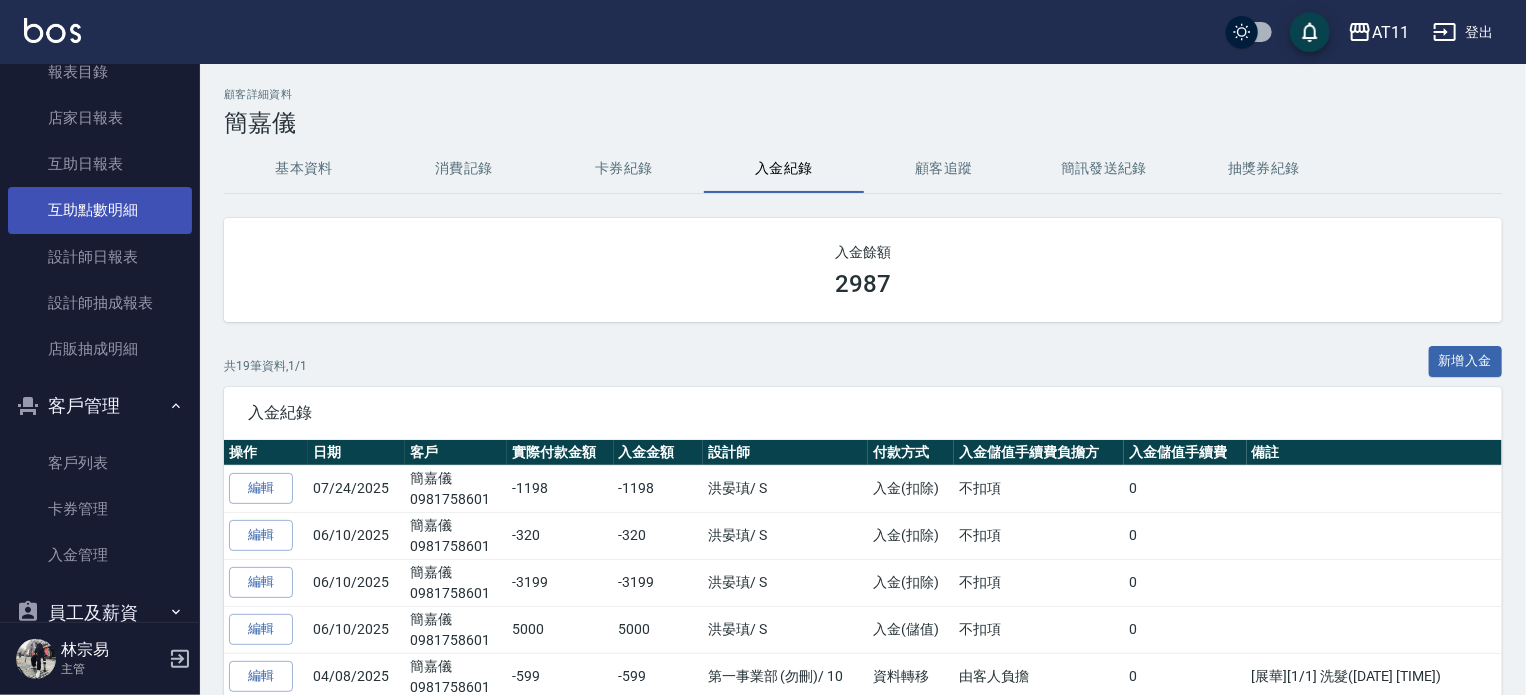 scroll, scrollTop: 360, scrollLeft: 0, axis: vertical 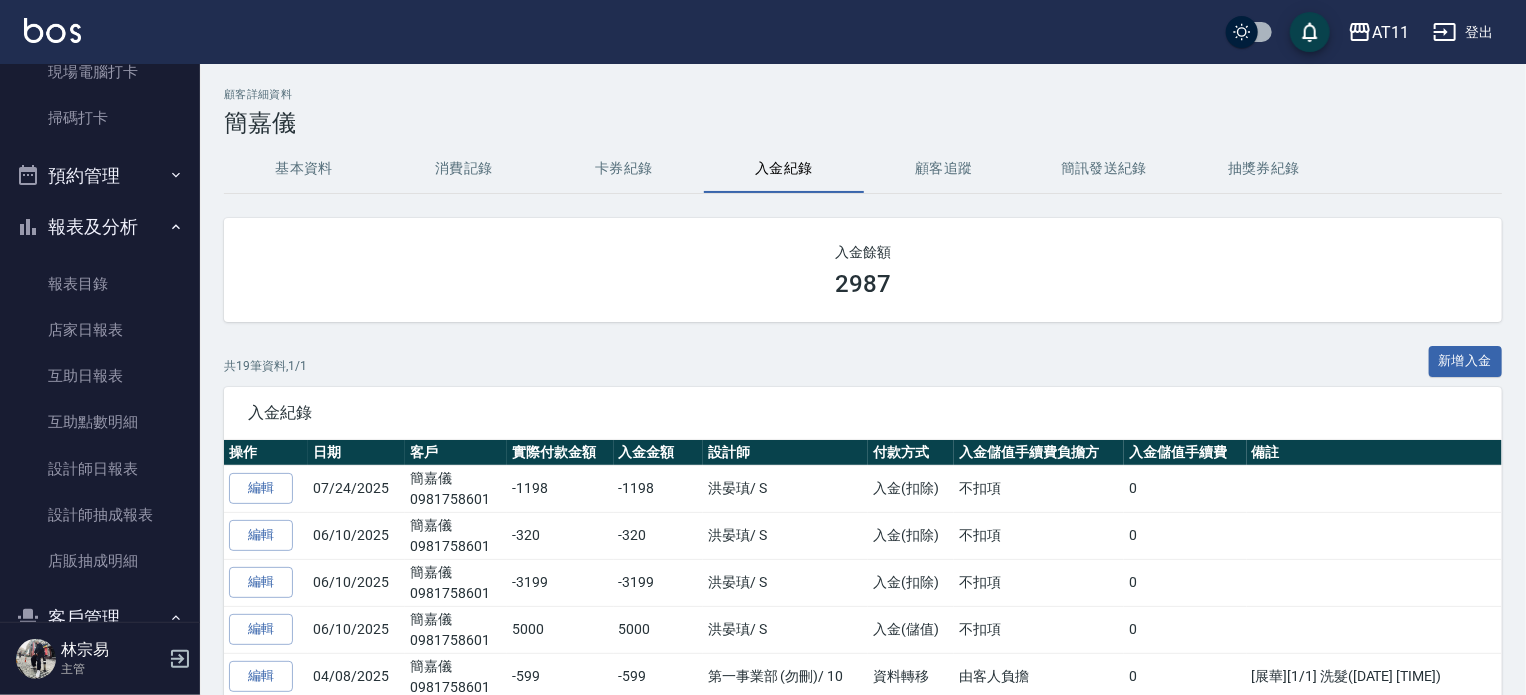 drag, startPoint x: 188, startPoint y: 303, endPoint x: 191, endPoint y: 146, distance: 157.02866 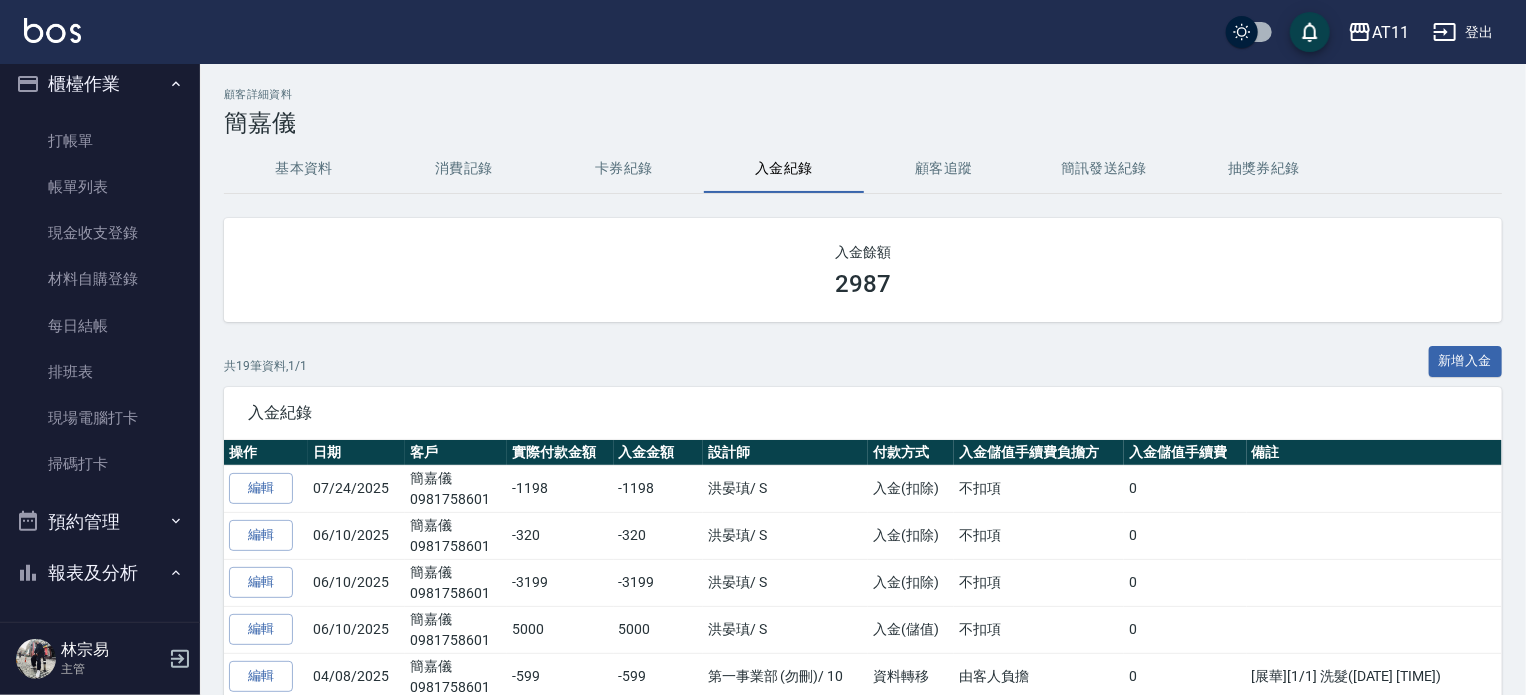 scroll, scrollTop: 0, scrollLeft: 0, axis: both 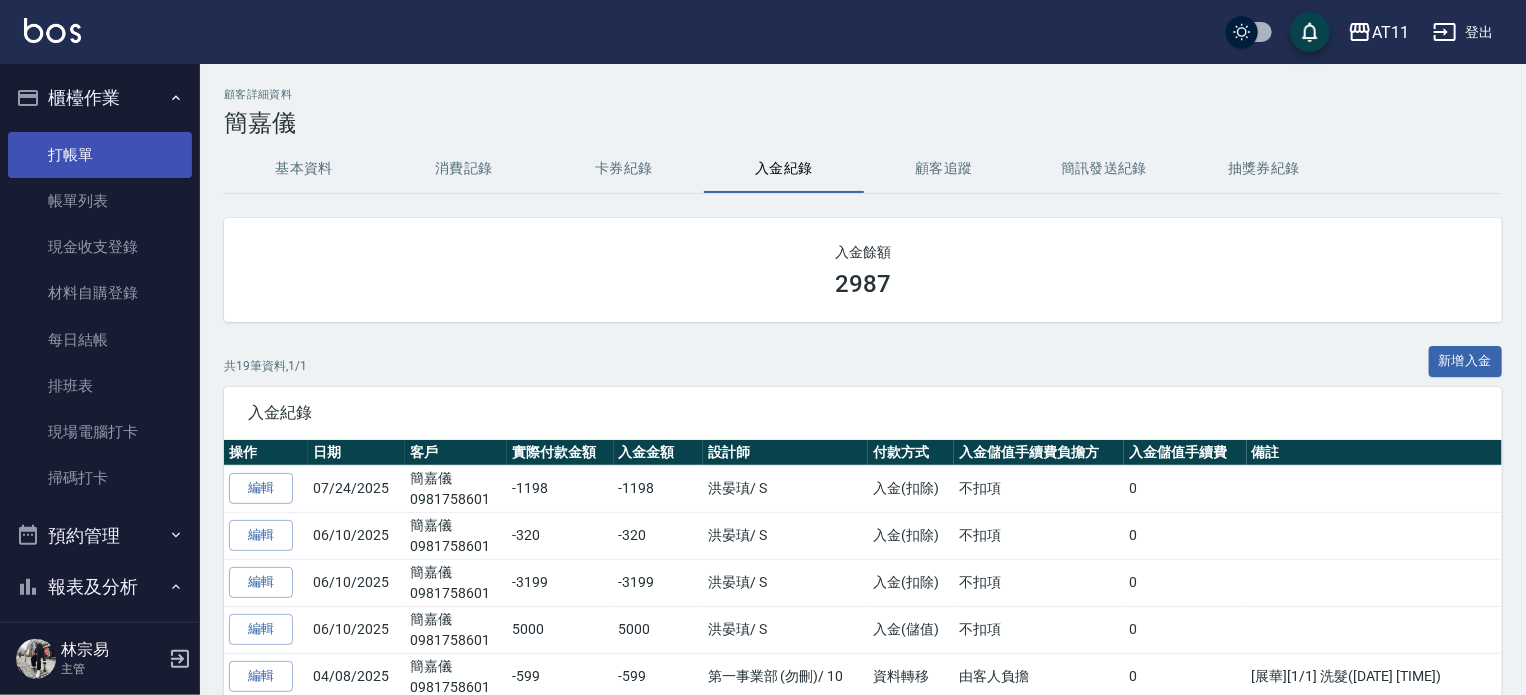 click on "打帳單" at bounding box center [100, 155] 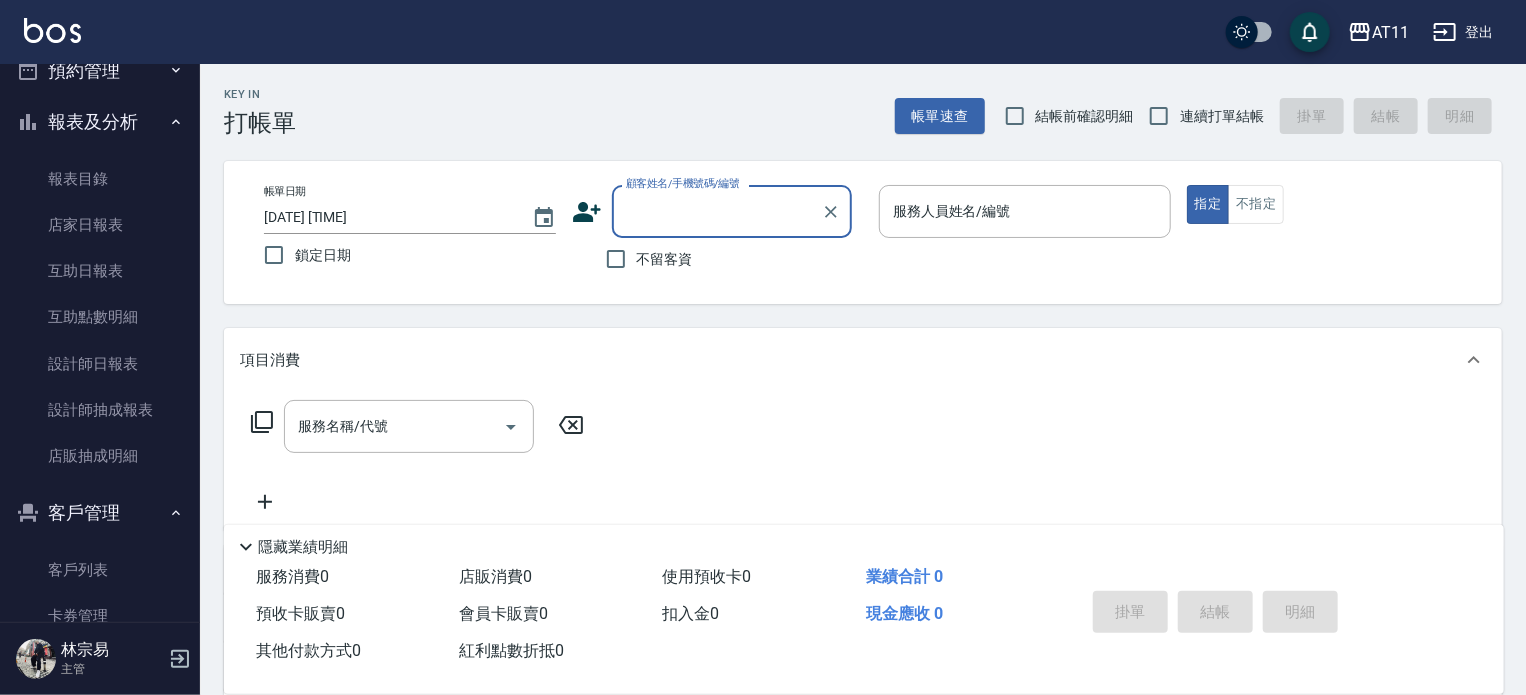 scroll, scrollTop: 500, scrollLeft: 0, axis: vertical 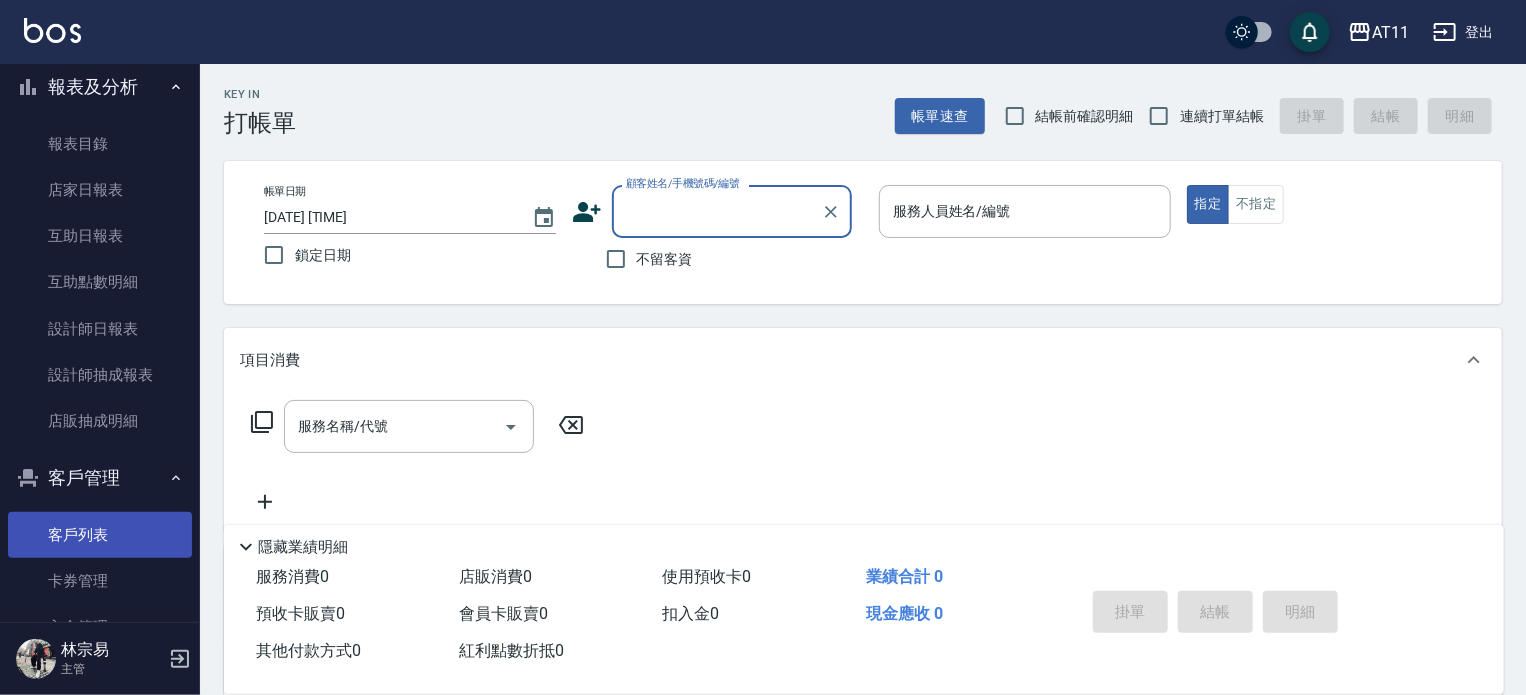 click on "客戶列表" at bounding box center [100, 535] 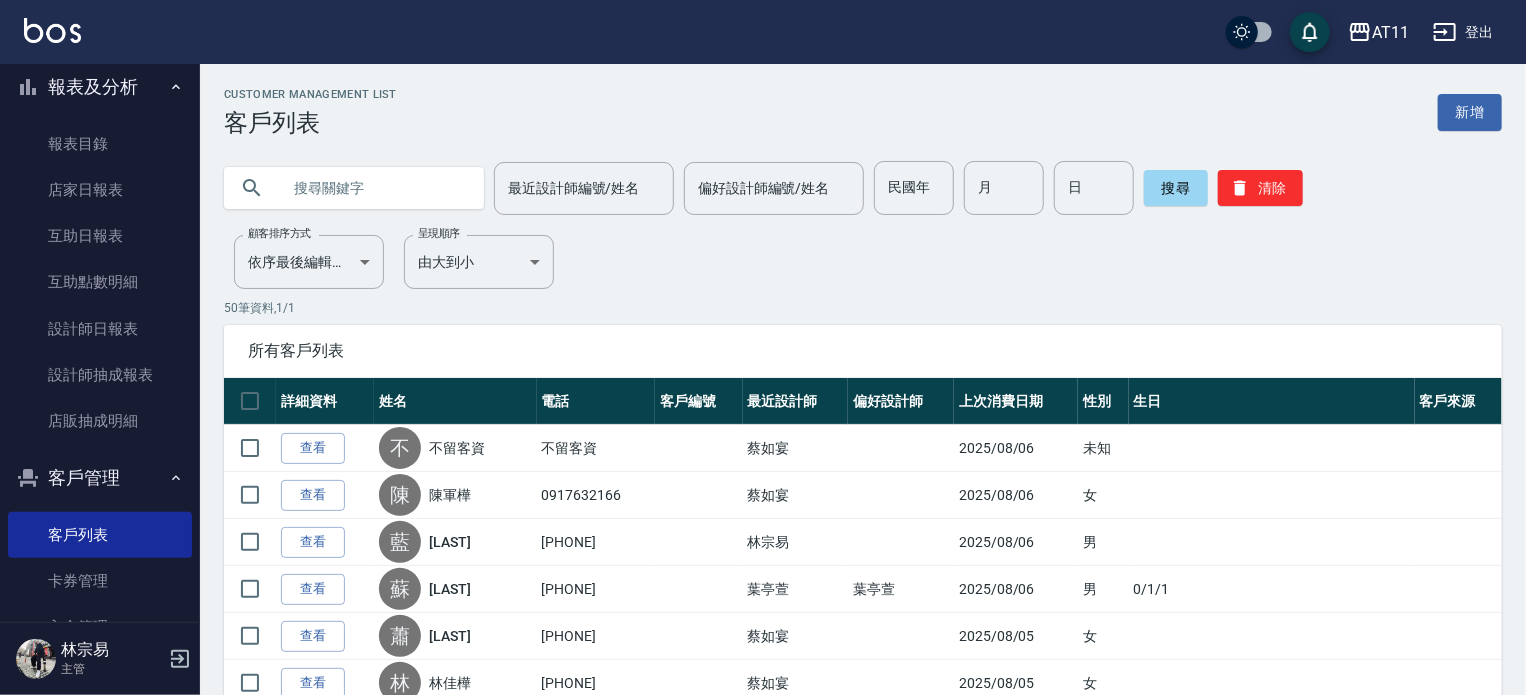 click at bounding box center [374, 188] 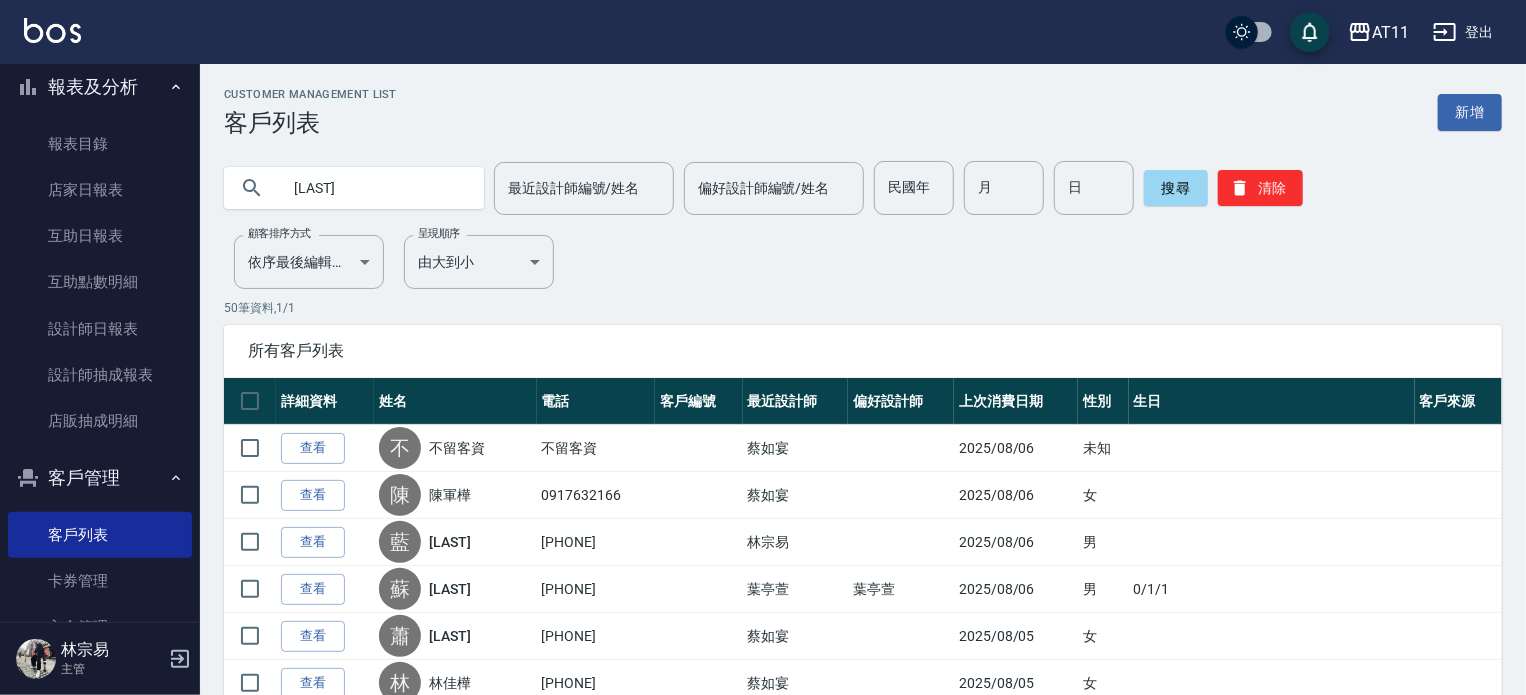type on "[LAST]" 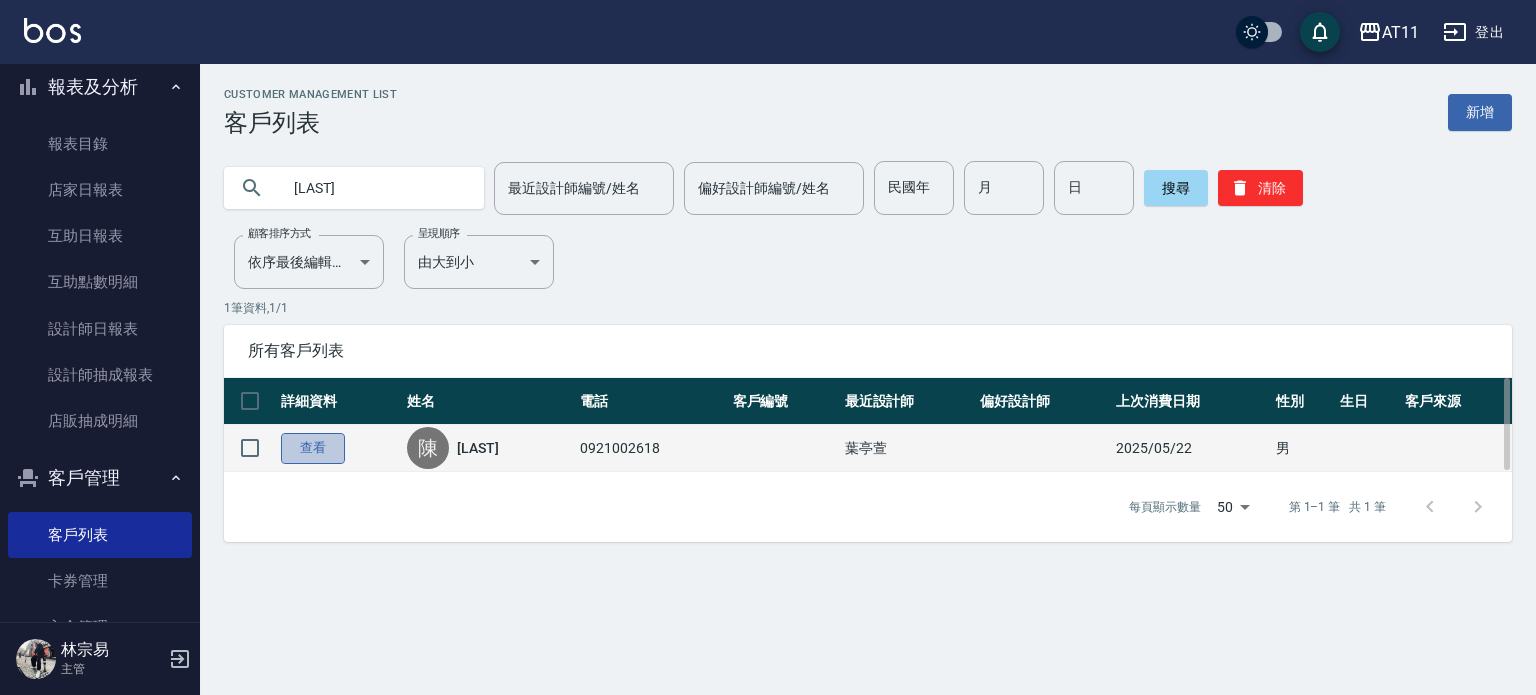 click on "查看" at bounding box center (313, 448) 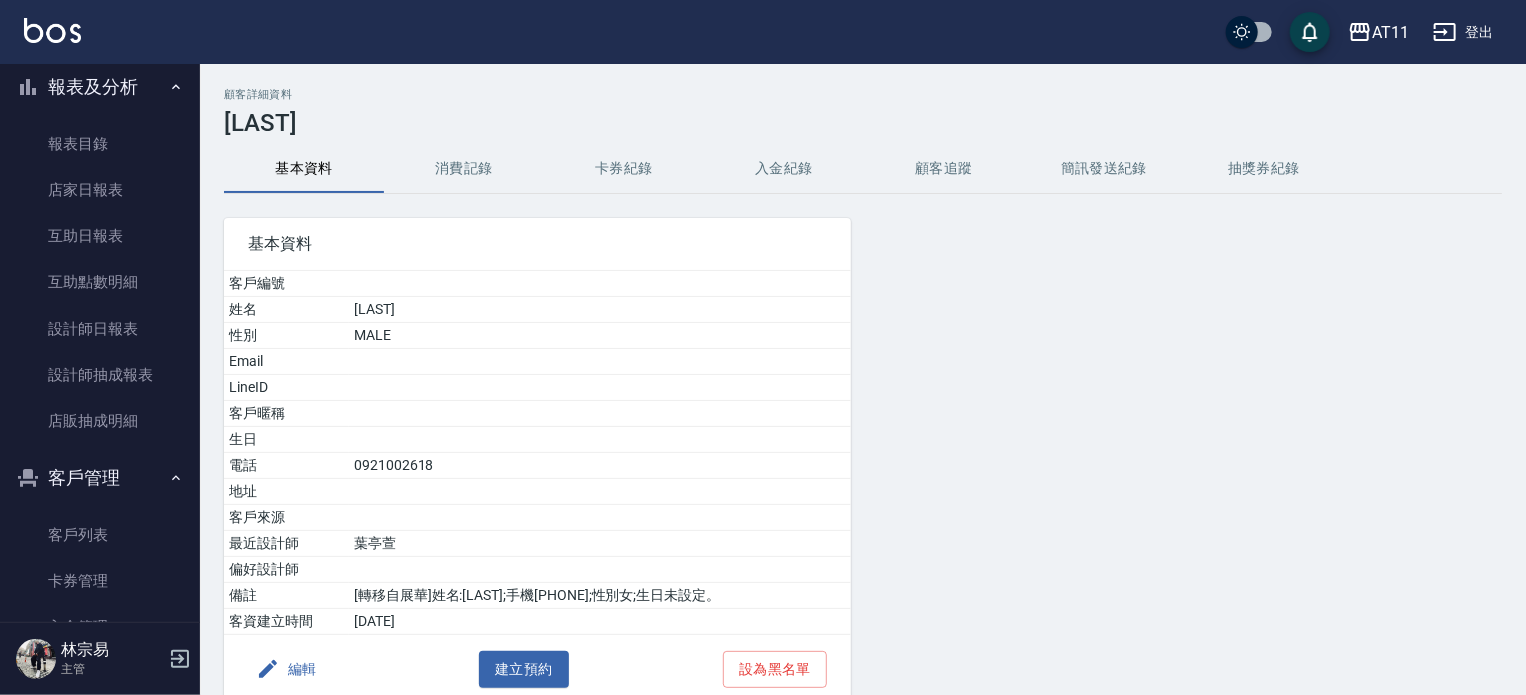 click on "入金紀錄" at bounding box center (784, 169) 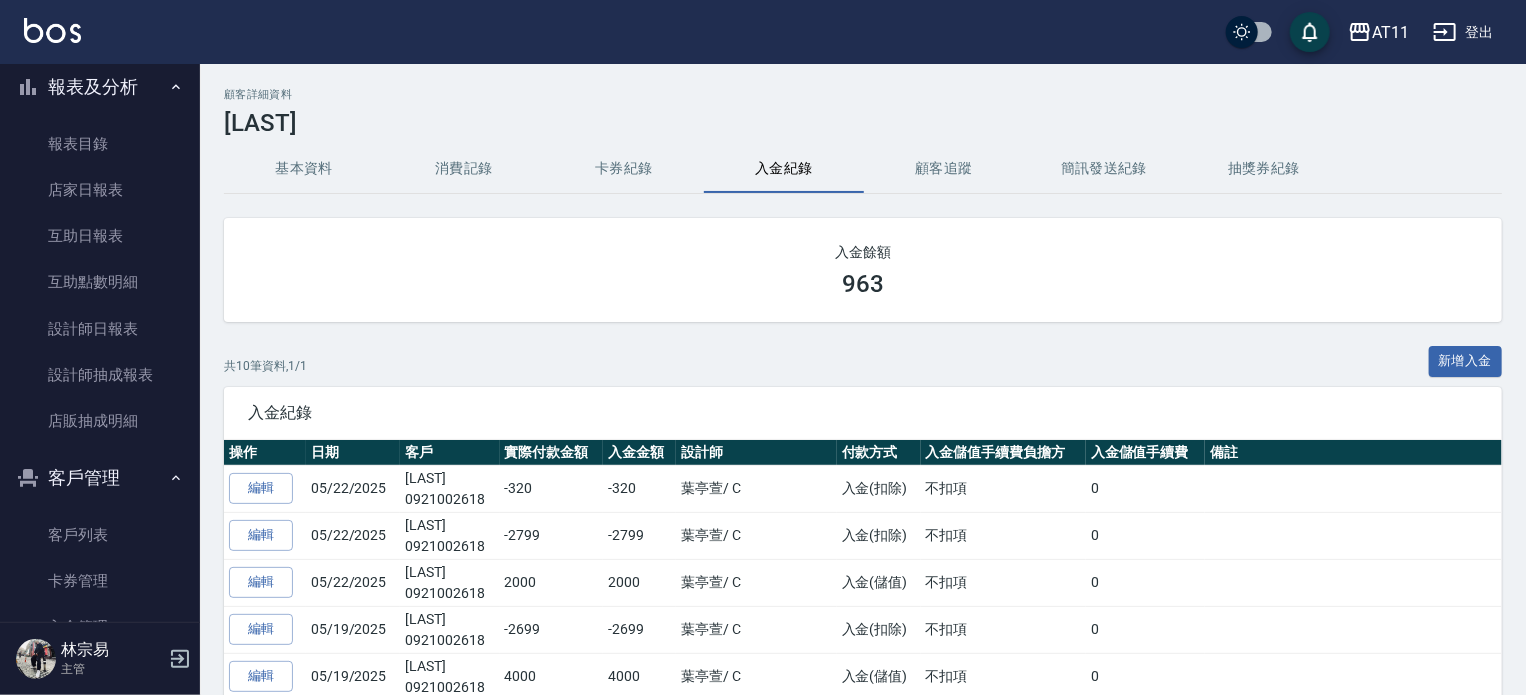 click at bounding box center [52, 30] 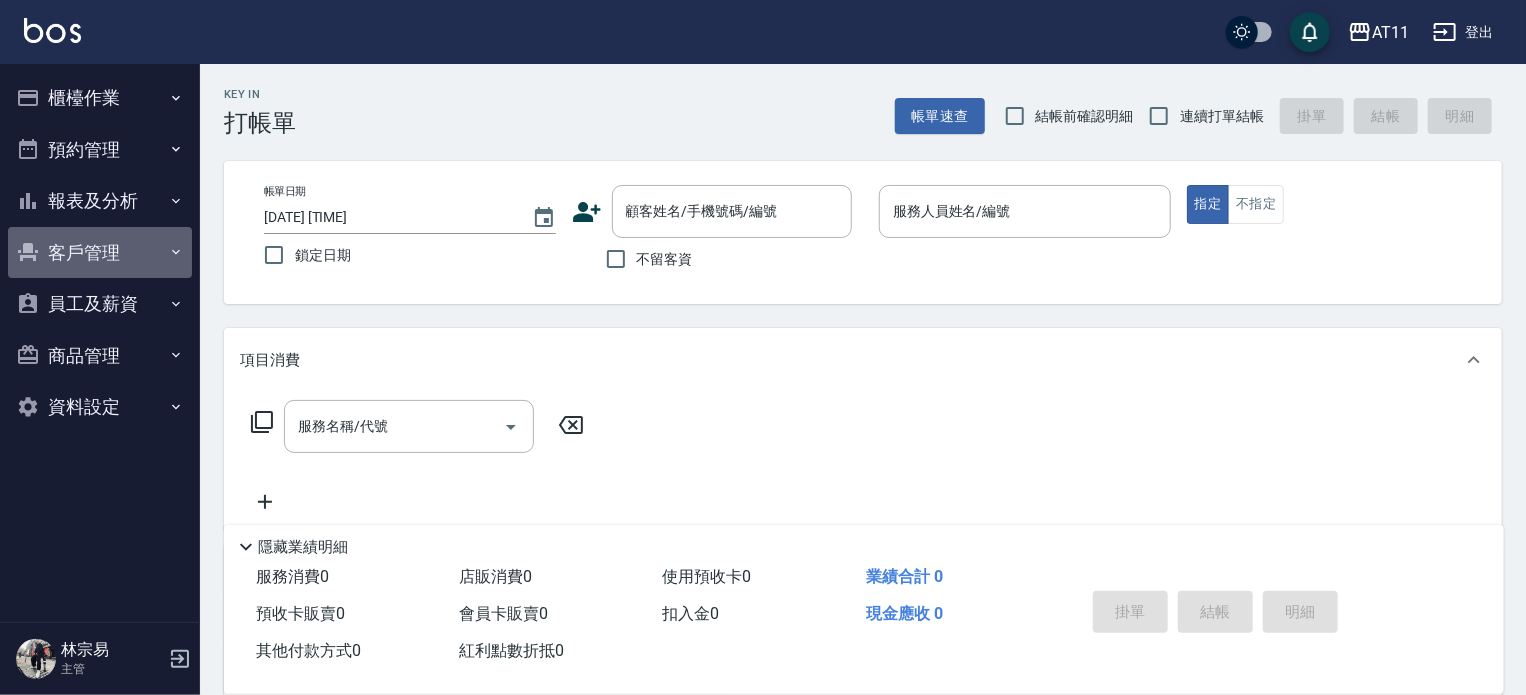 click on "客戶管理" at bounding box center (100, 253) 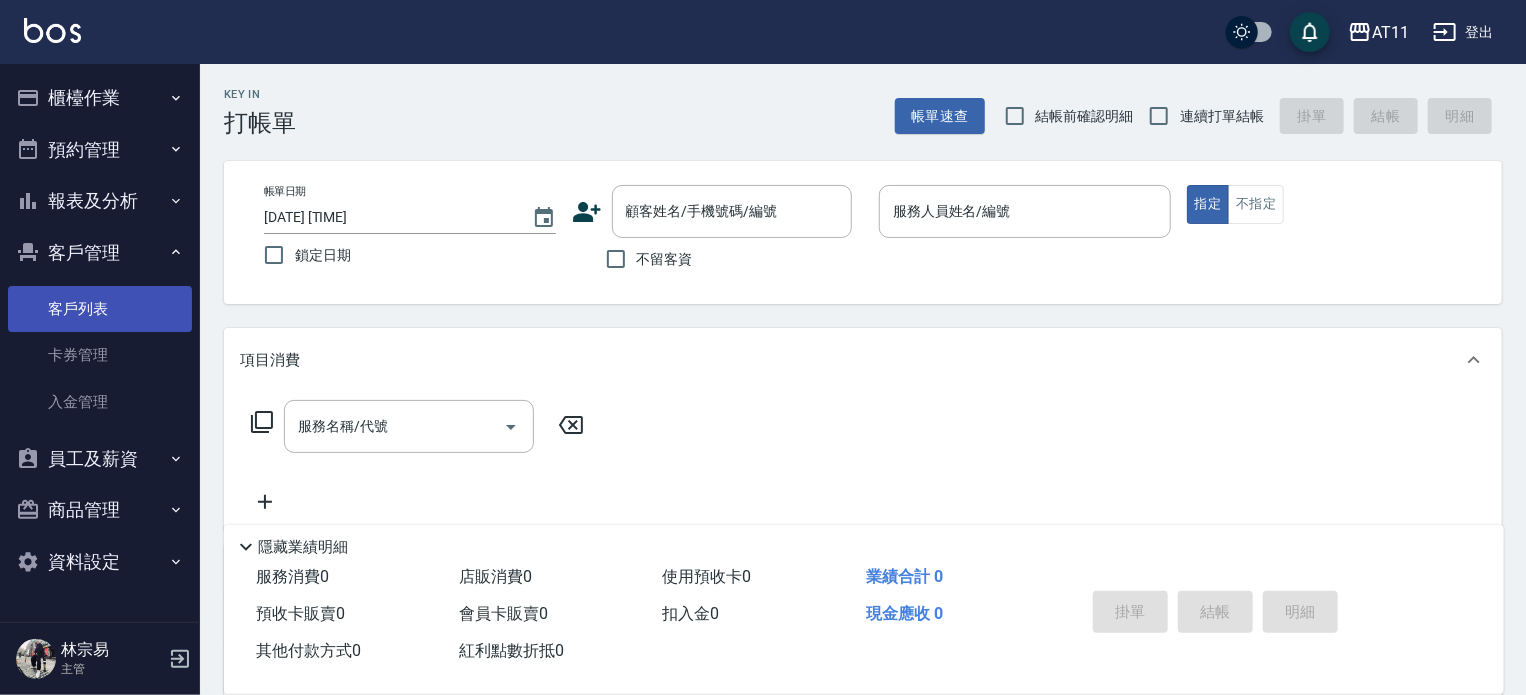click on "客戶列表" at bounding box center (100, 309) 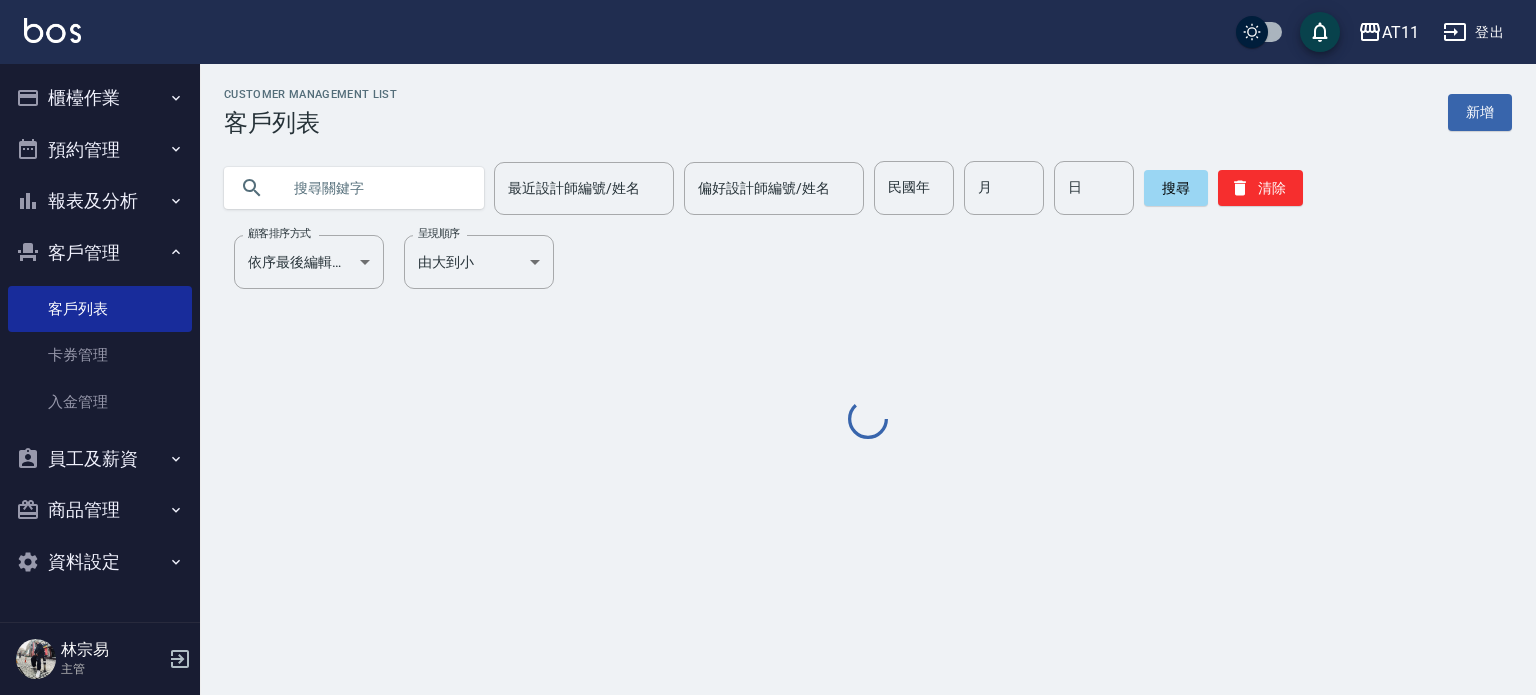 click at bounding box center (374, 188) 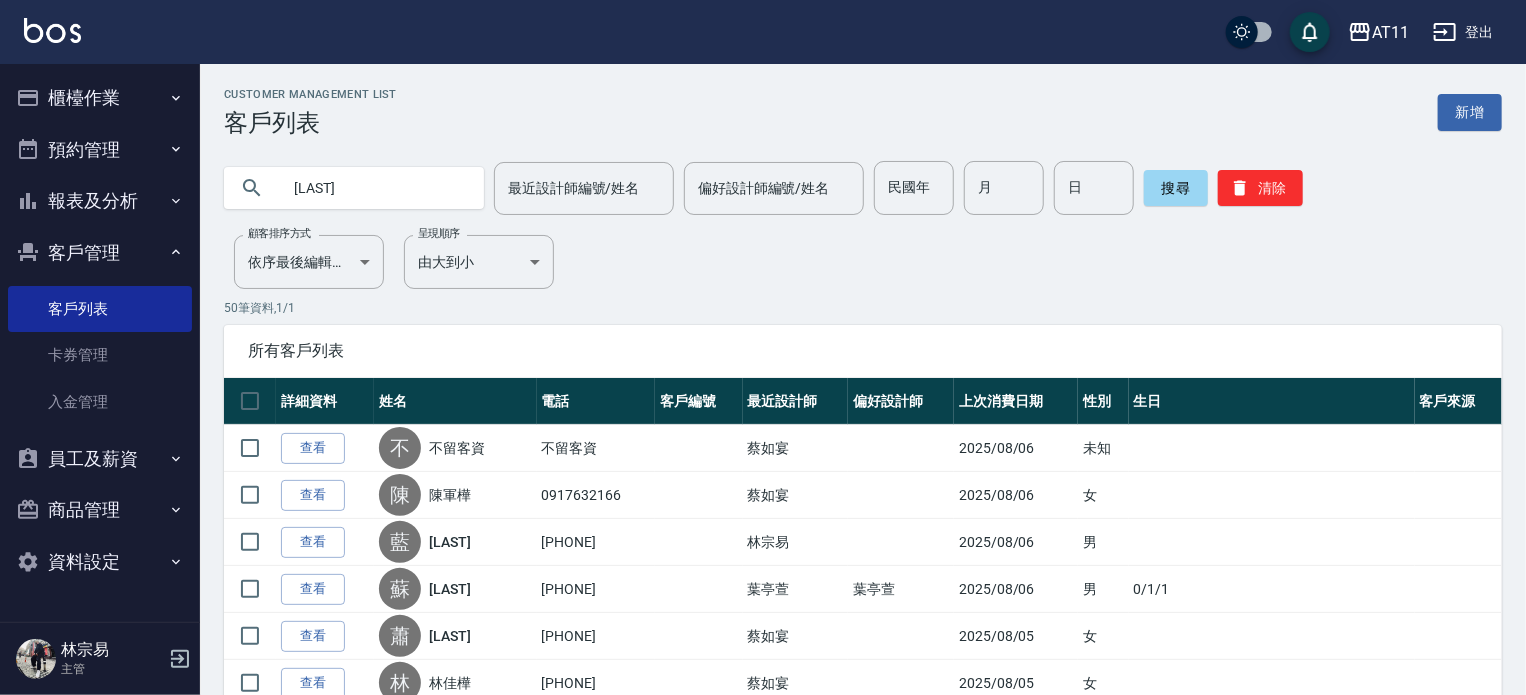 type on "[LAST]" 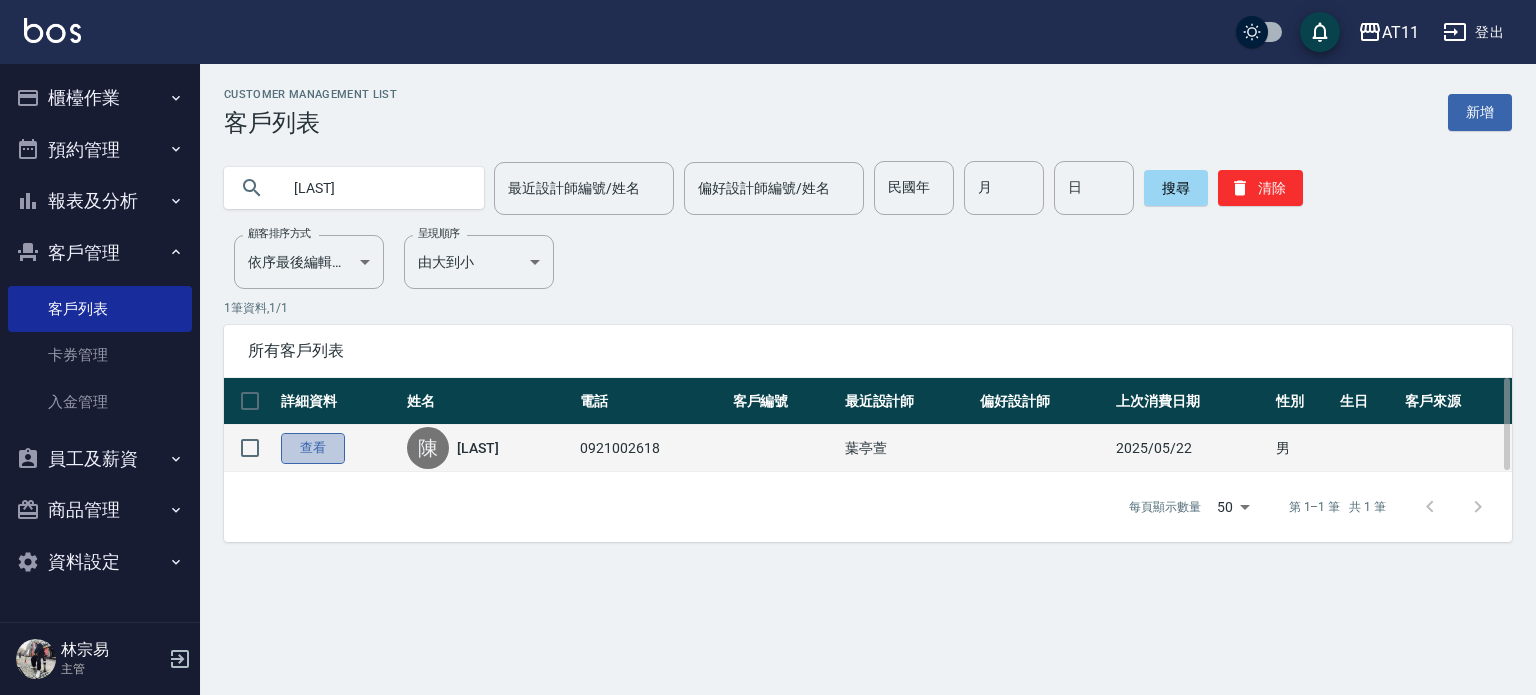 click on "查看" at bounding box center [313, 448] 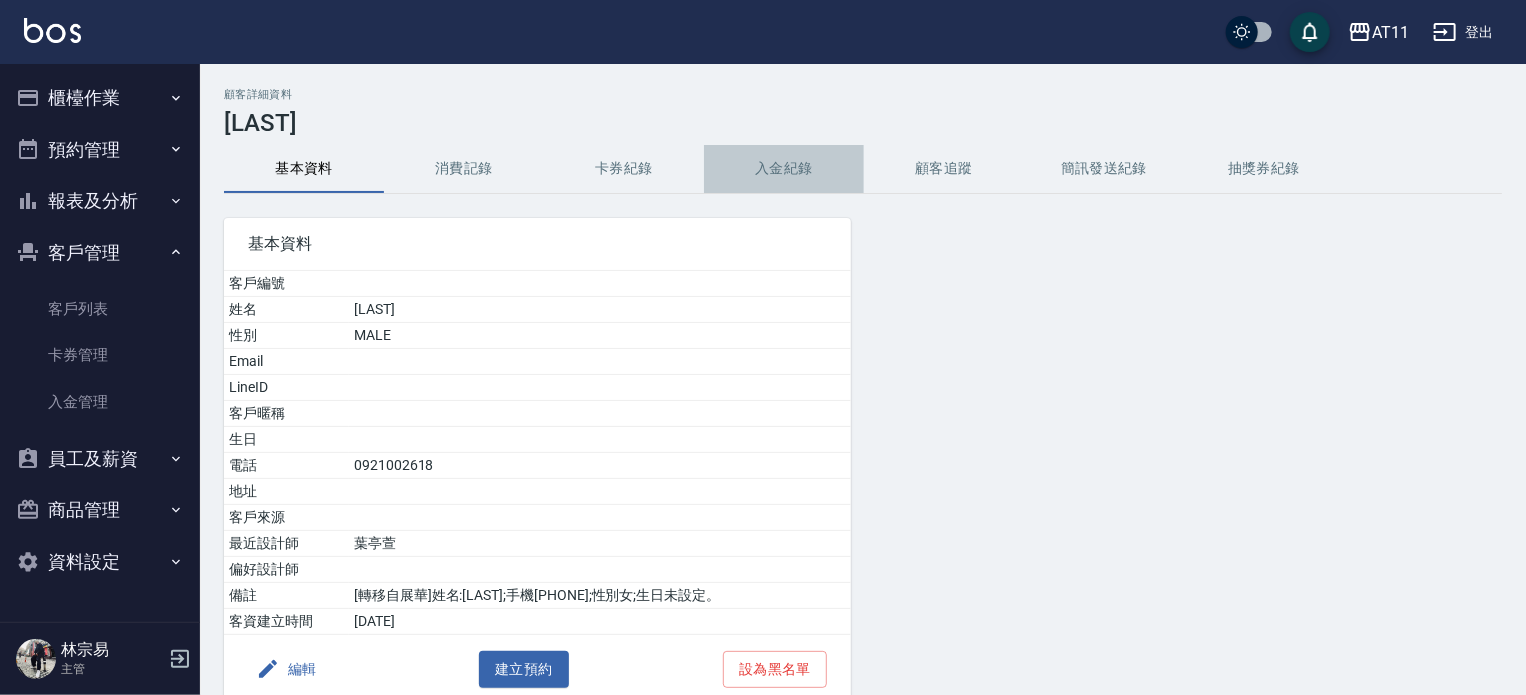 click on "入金紀錄" at bounding box center (784, 169) 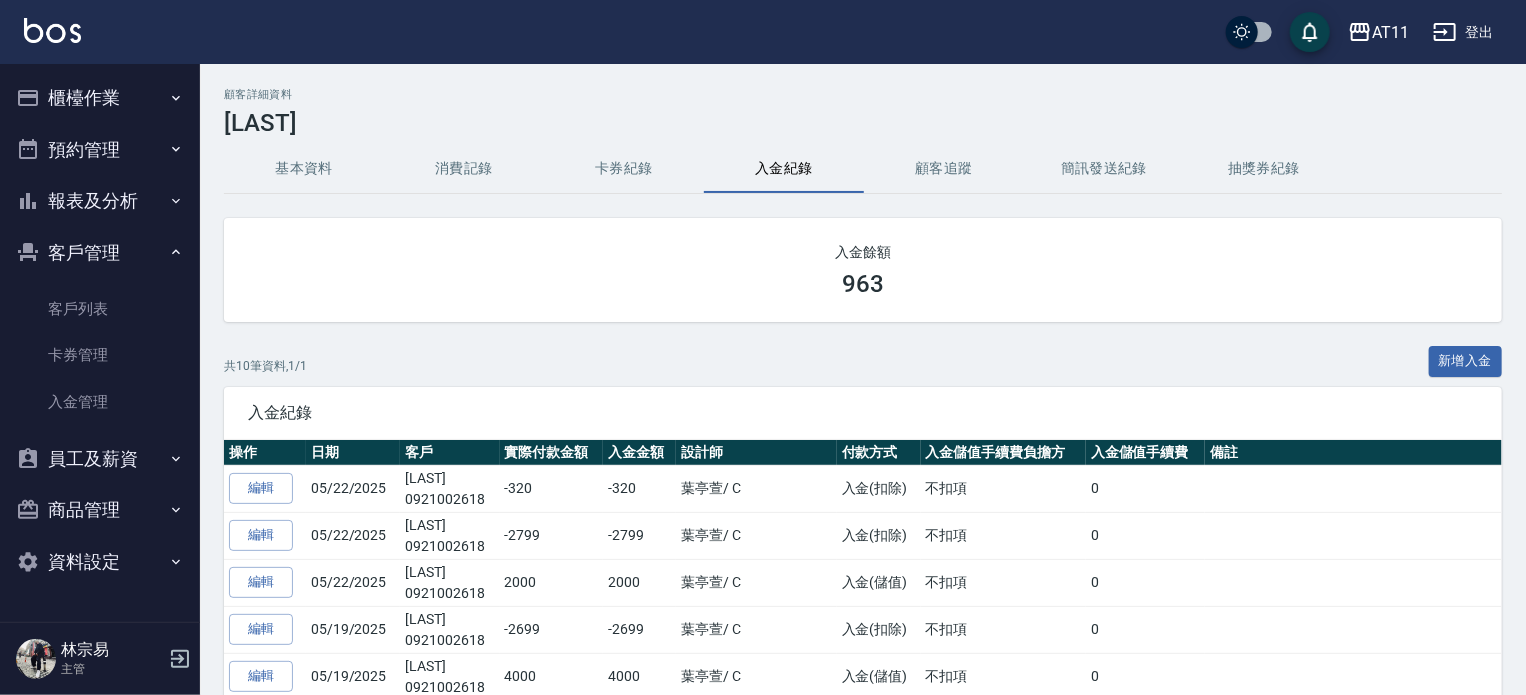 click at bounding box center [52, 30] 